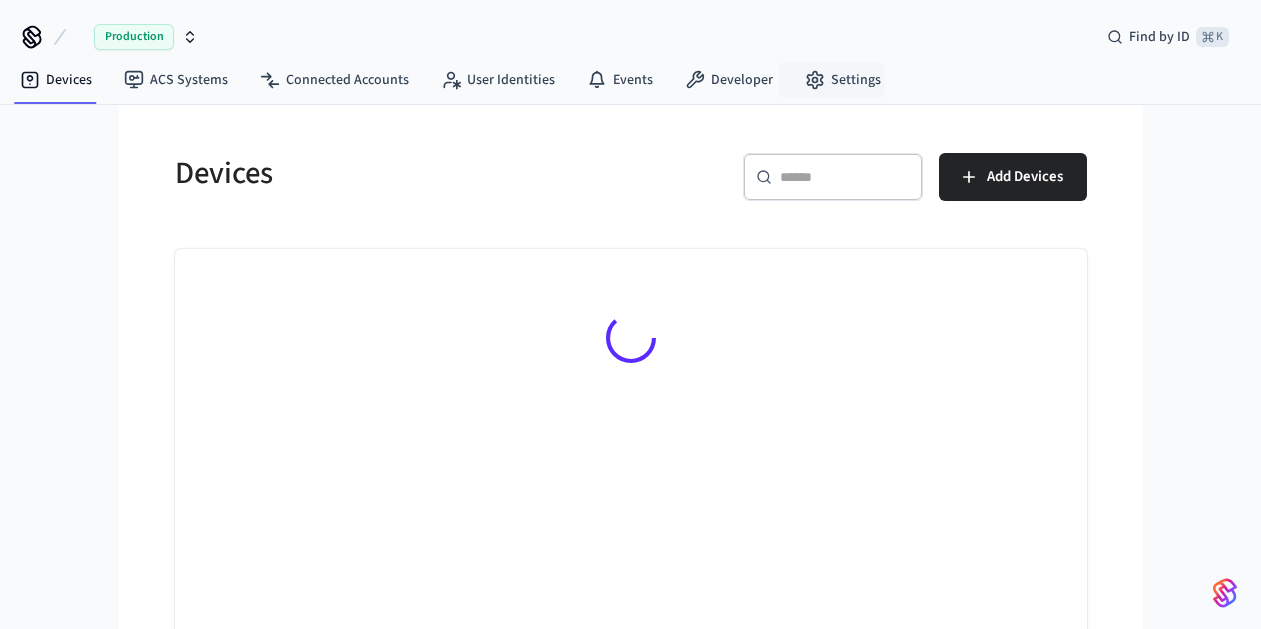 scroll, scrollTop: 0, scrollLeft: 0, axis: both 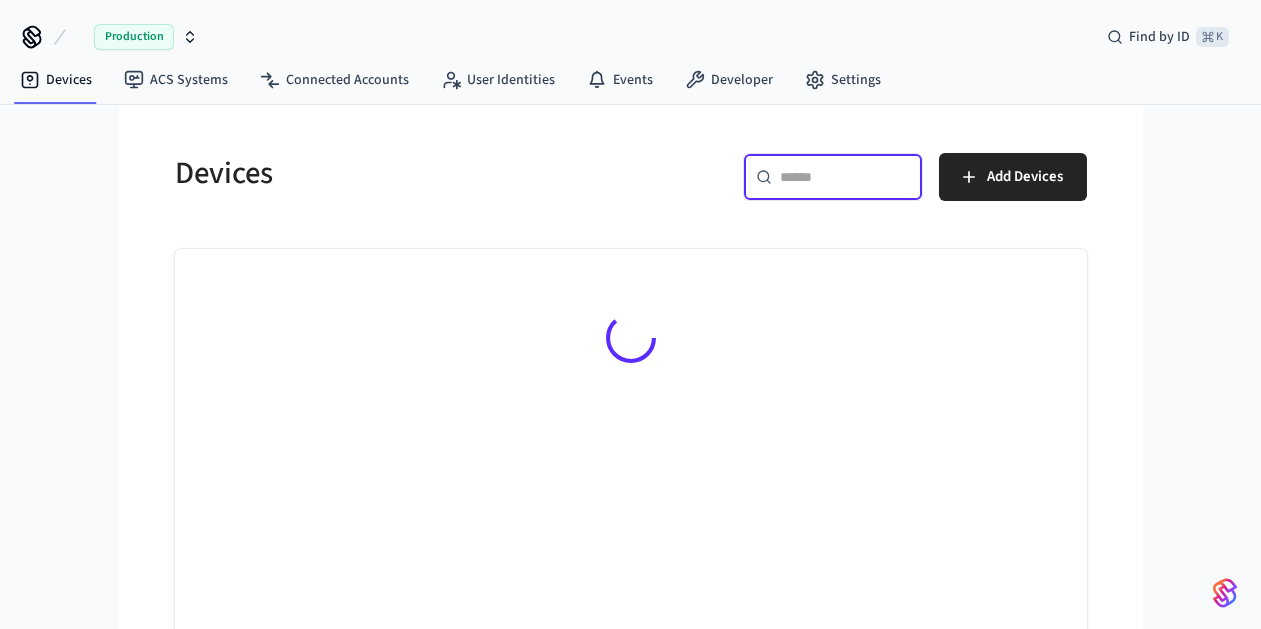 click at bounding box center [845, 177] 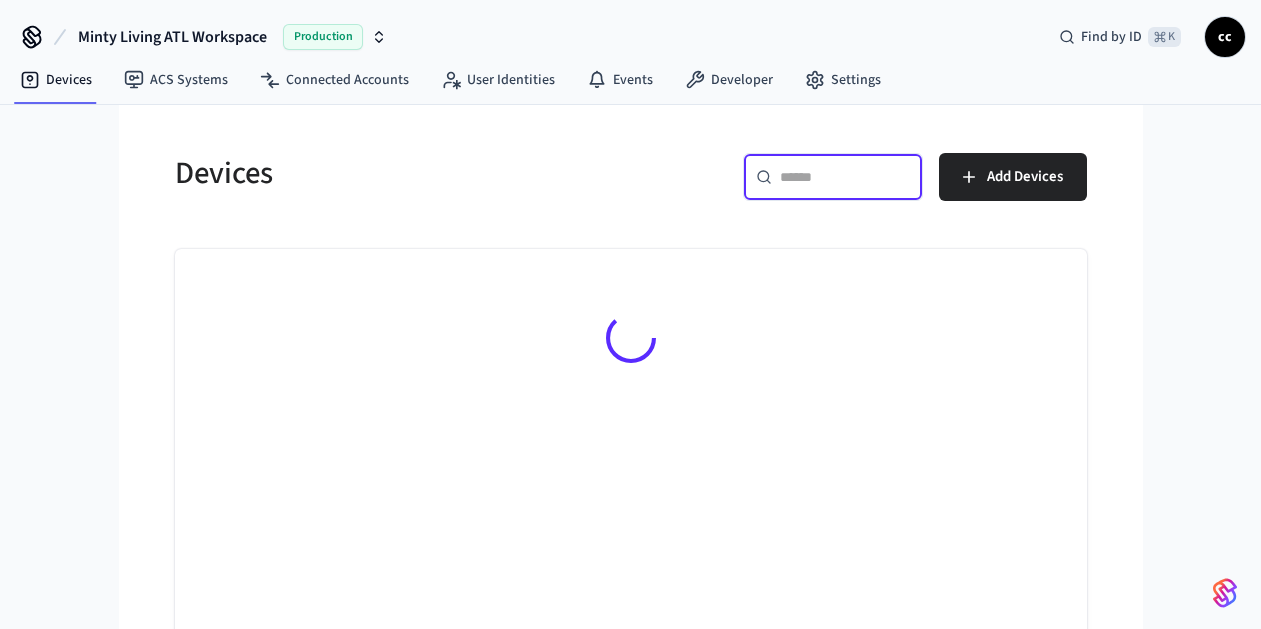 paste on "**********" 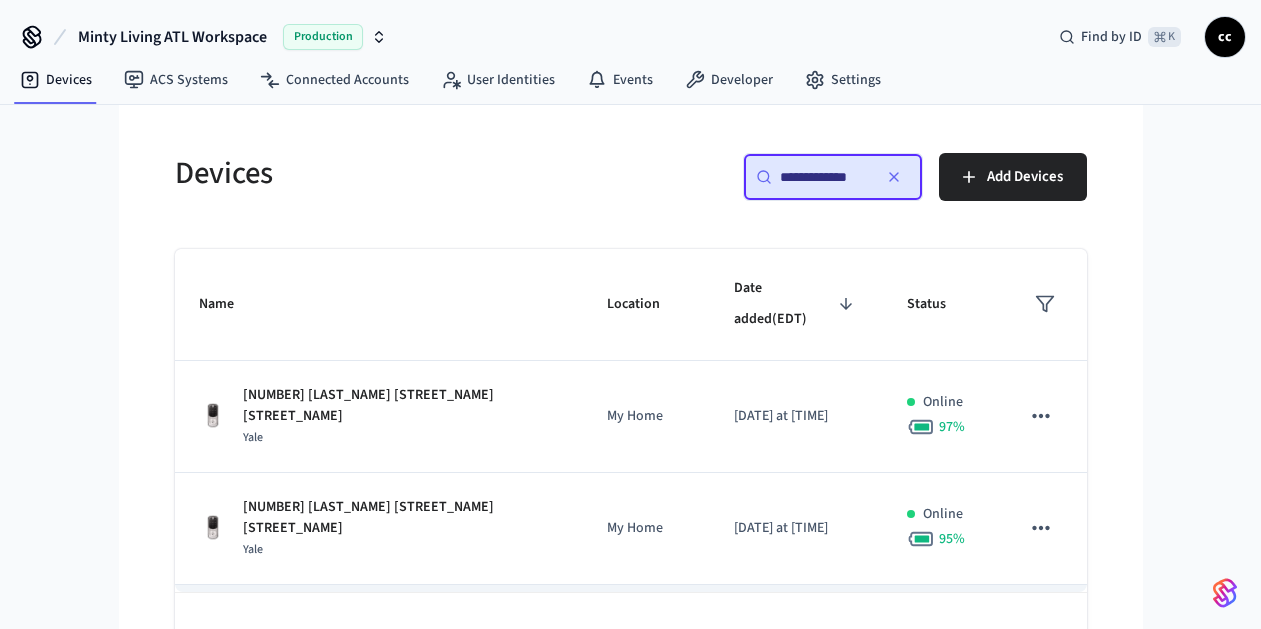 type on "**********" 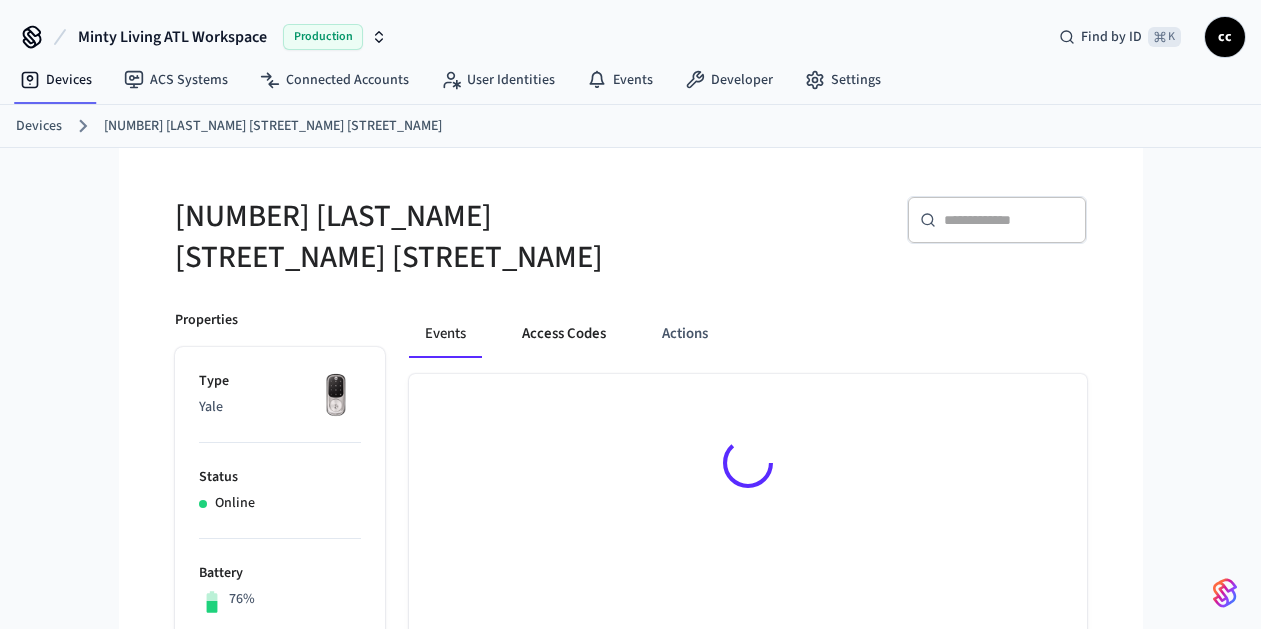 click on "Access Codes" at bounding box center [564, 334] 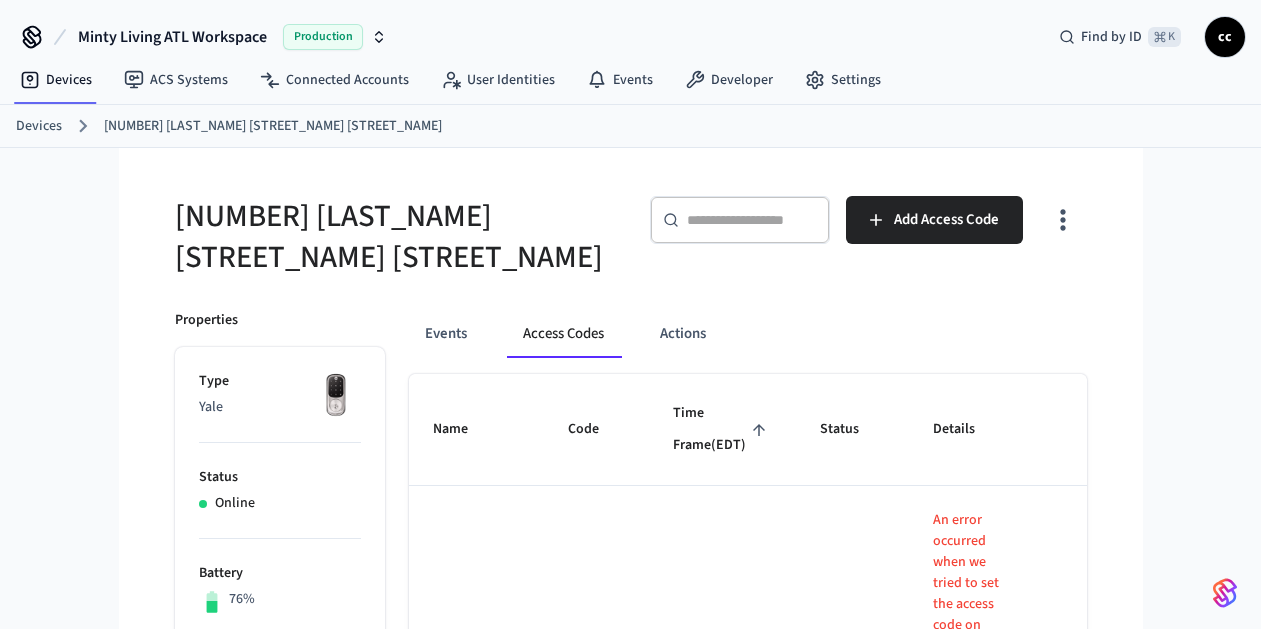 click on "[TIME_FRAME] ([TIMEZONE])" at bounding box center (722, 429) 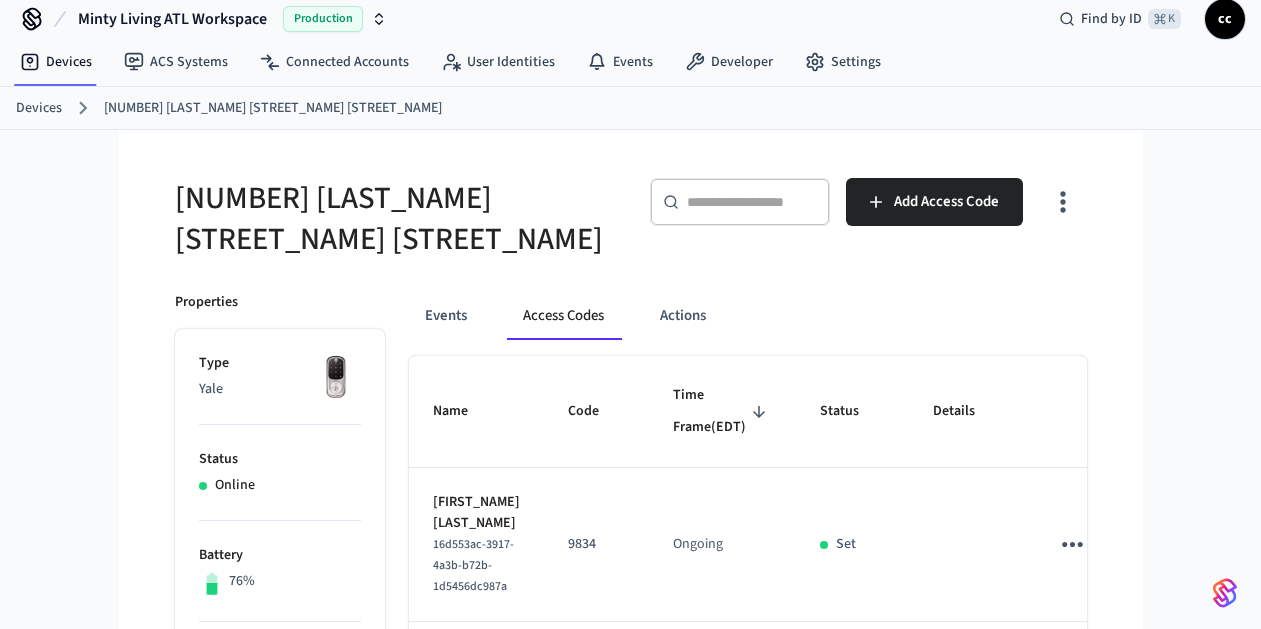 scroll, scrollTop: 0, scrollLeft: 0, axis: both 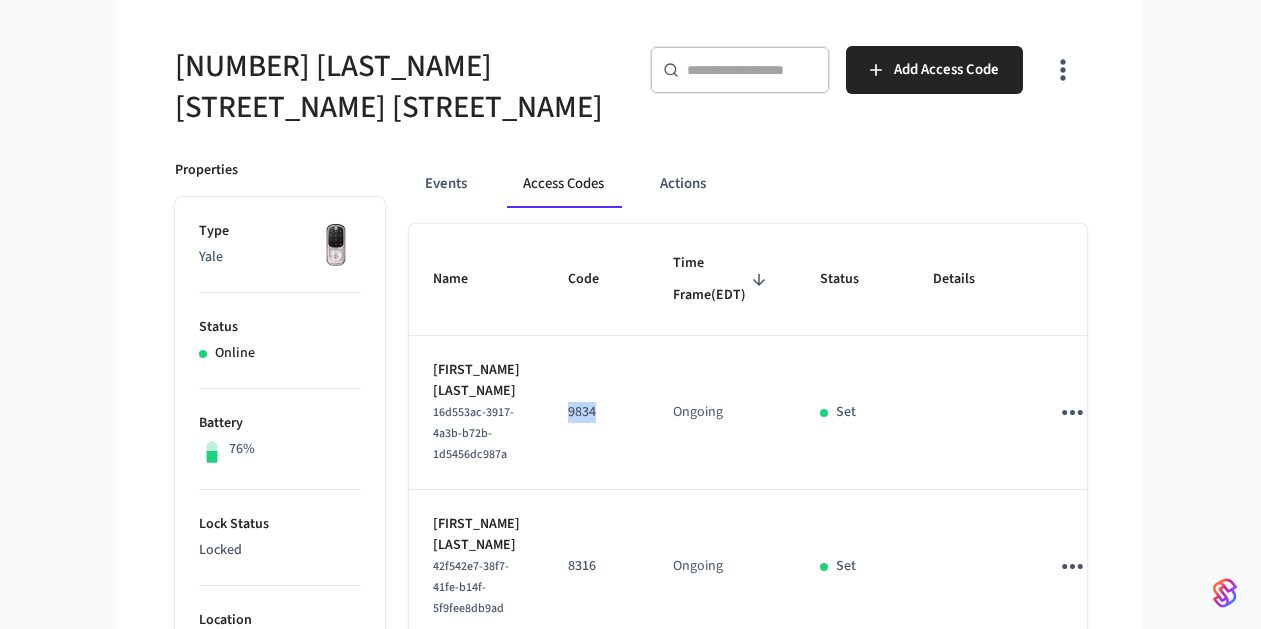drag, startPoint x: 598, startPoint y: 444, endPoint x: 536, endPoint y: 431, distance: 63.348244 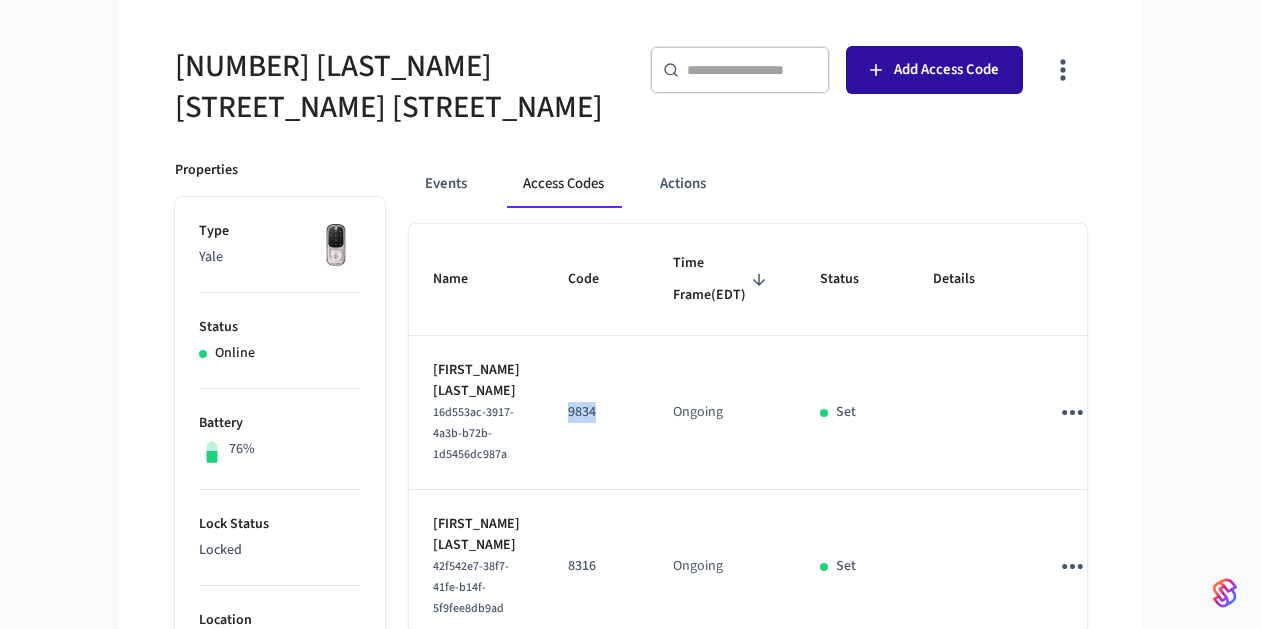 click on "Add Access Code" at bounding box center [946, 70] 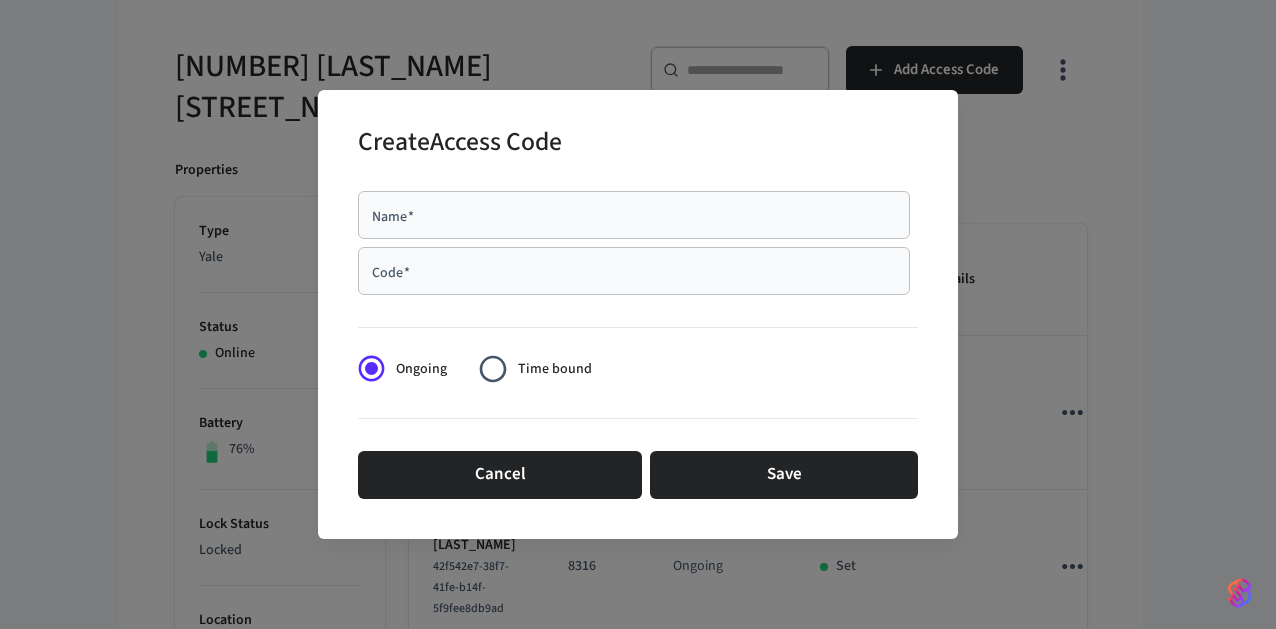 click on "Code   *" at bounding box center [634, 271] 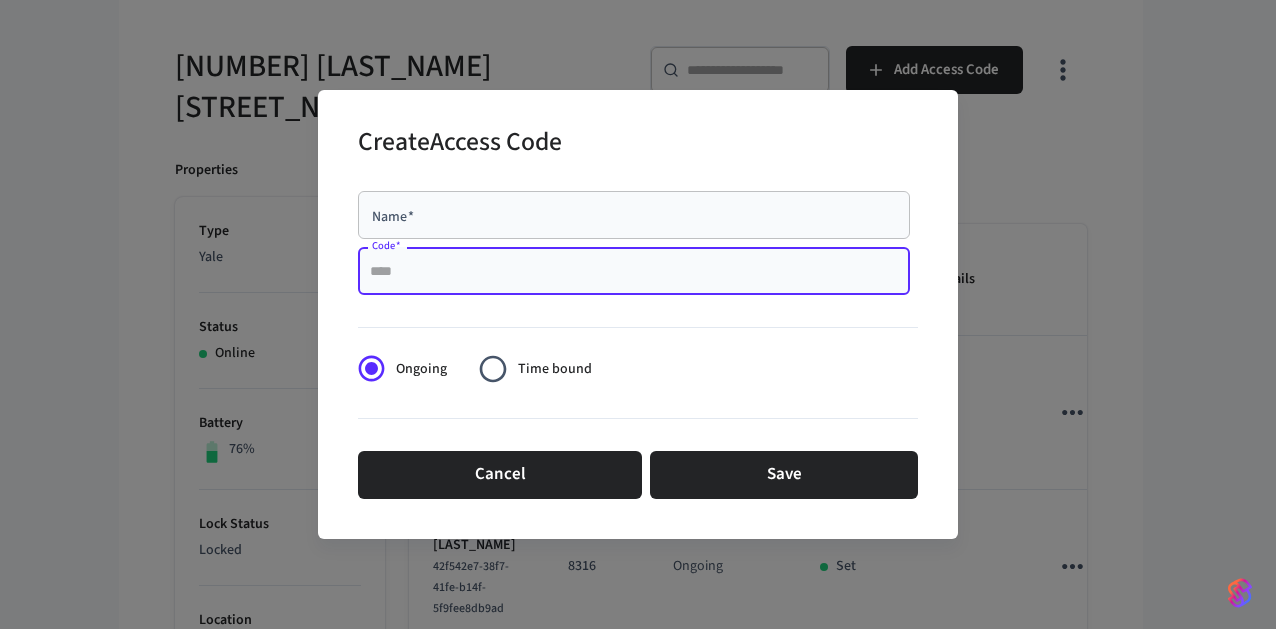 paste on "****" 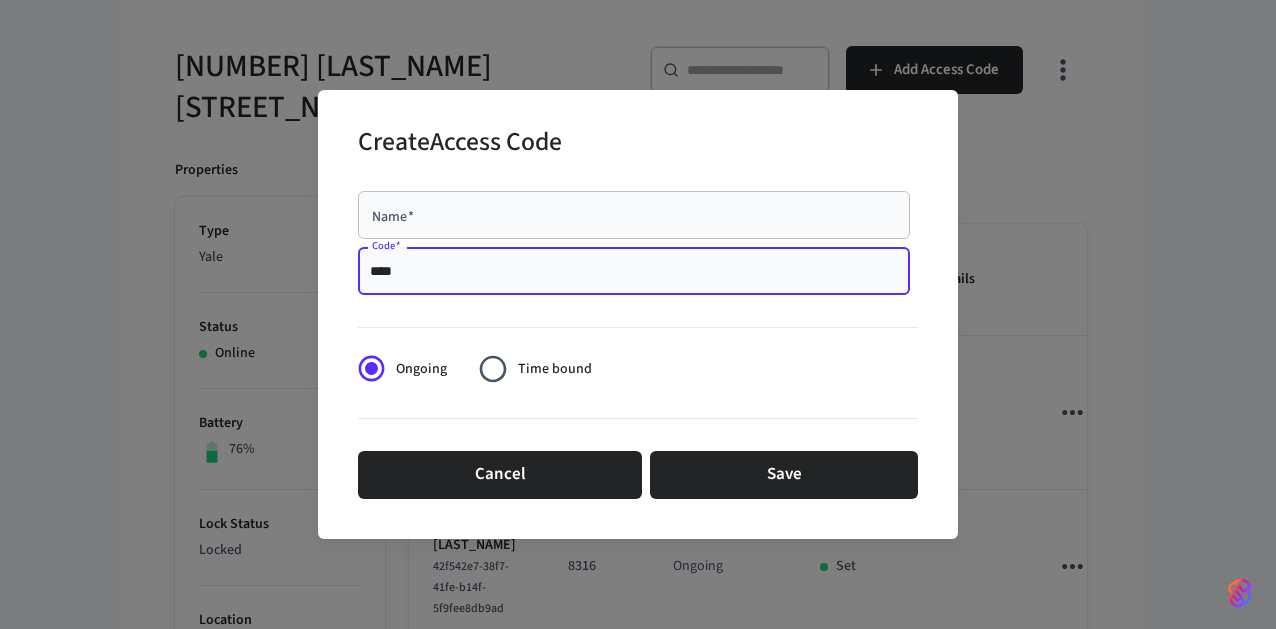 type on "****" 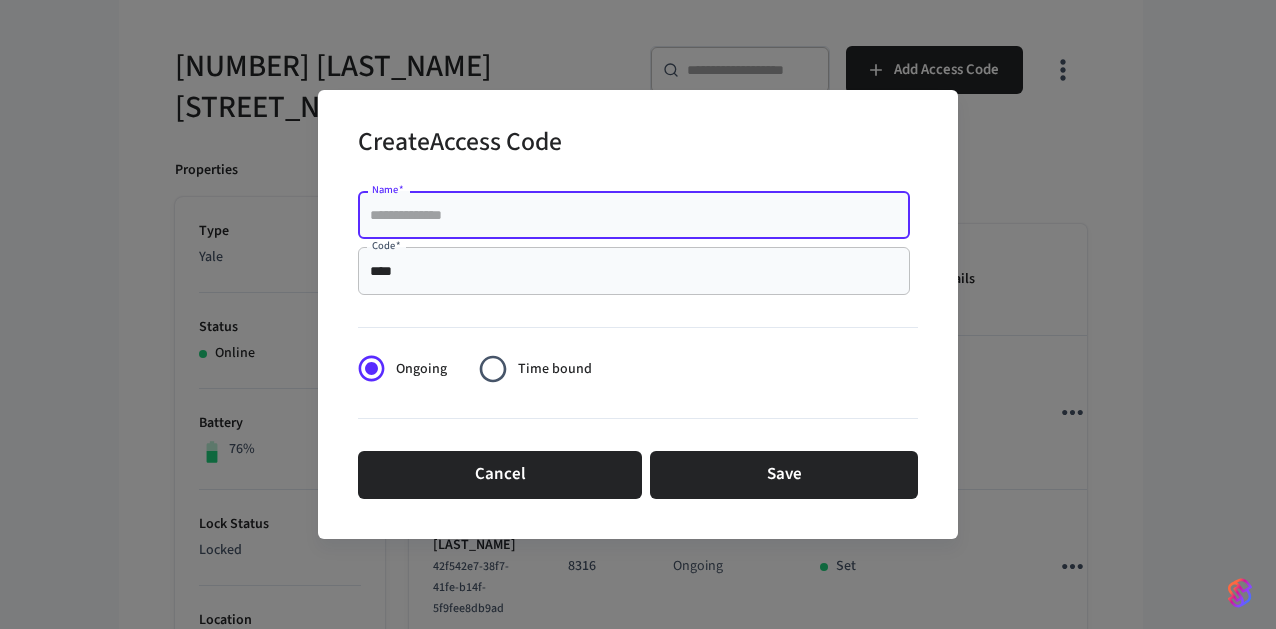 click on "Name   *" at bounding box center [634, 215] 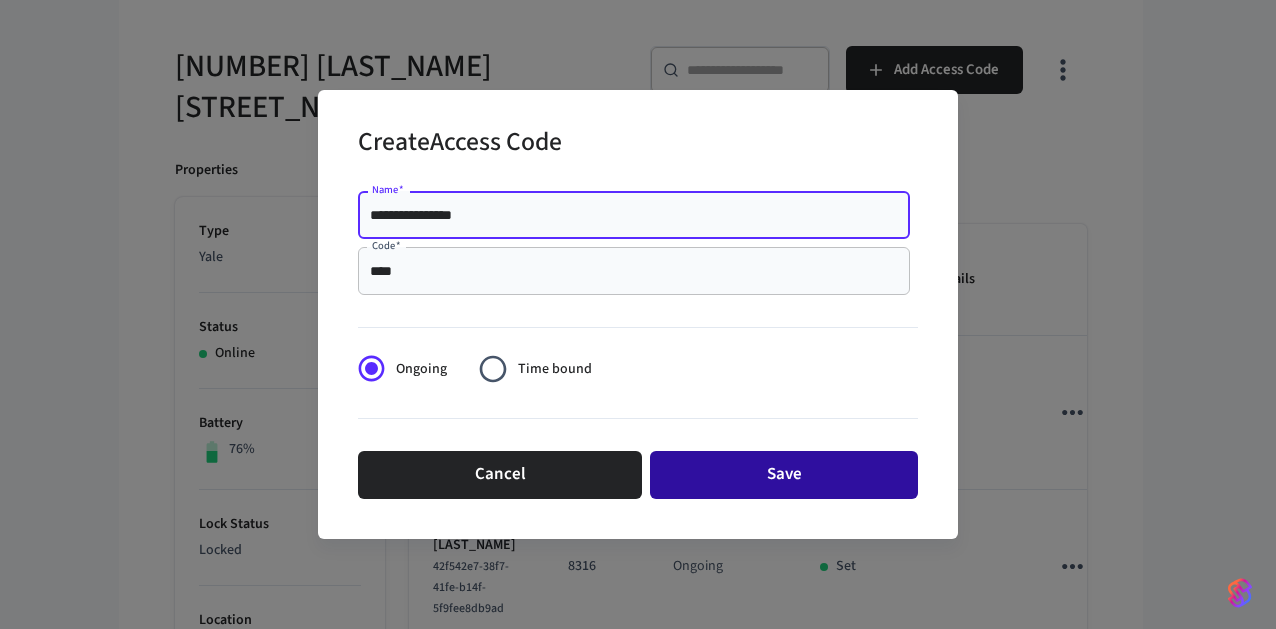type on "**********" 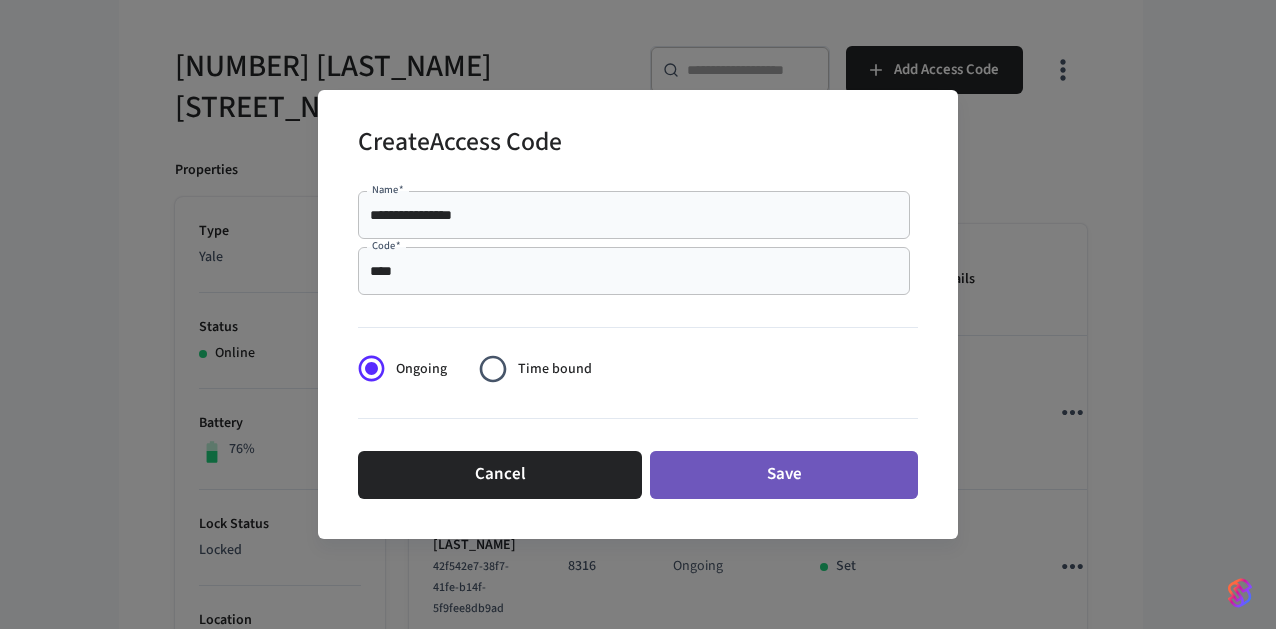 click on "Save" at bounding box center (784, 475) 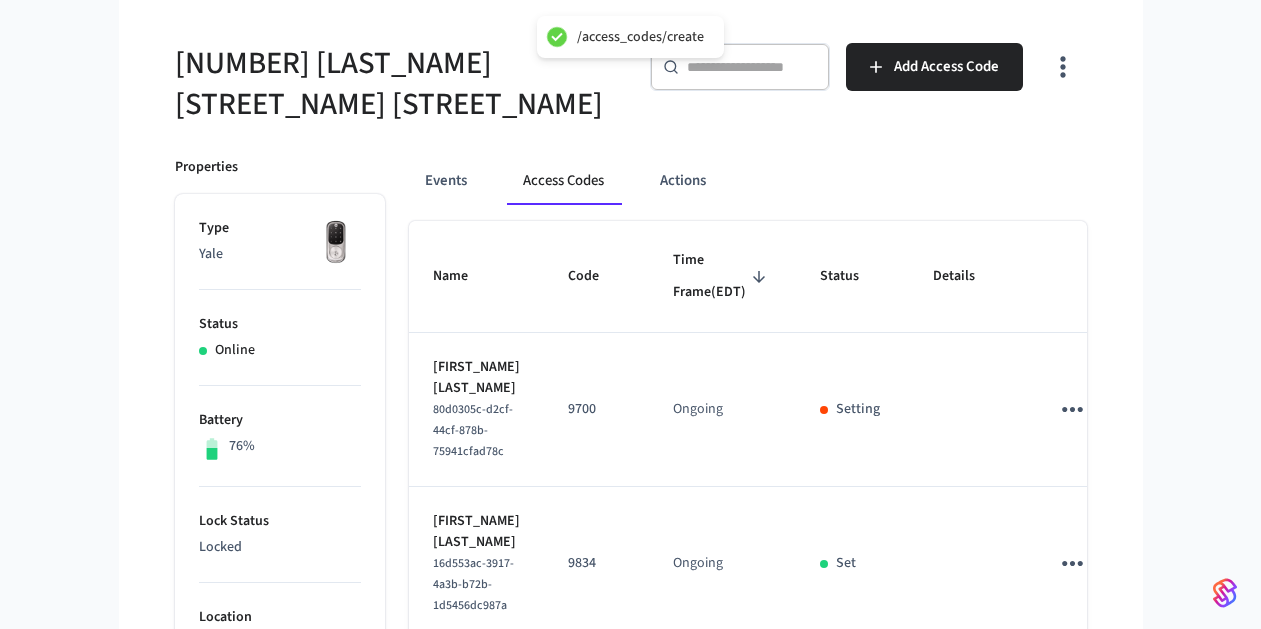 scroll, scrollTop: 203, scrollLeft: 0, axis: vertical 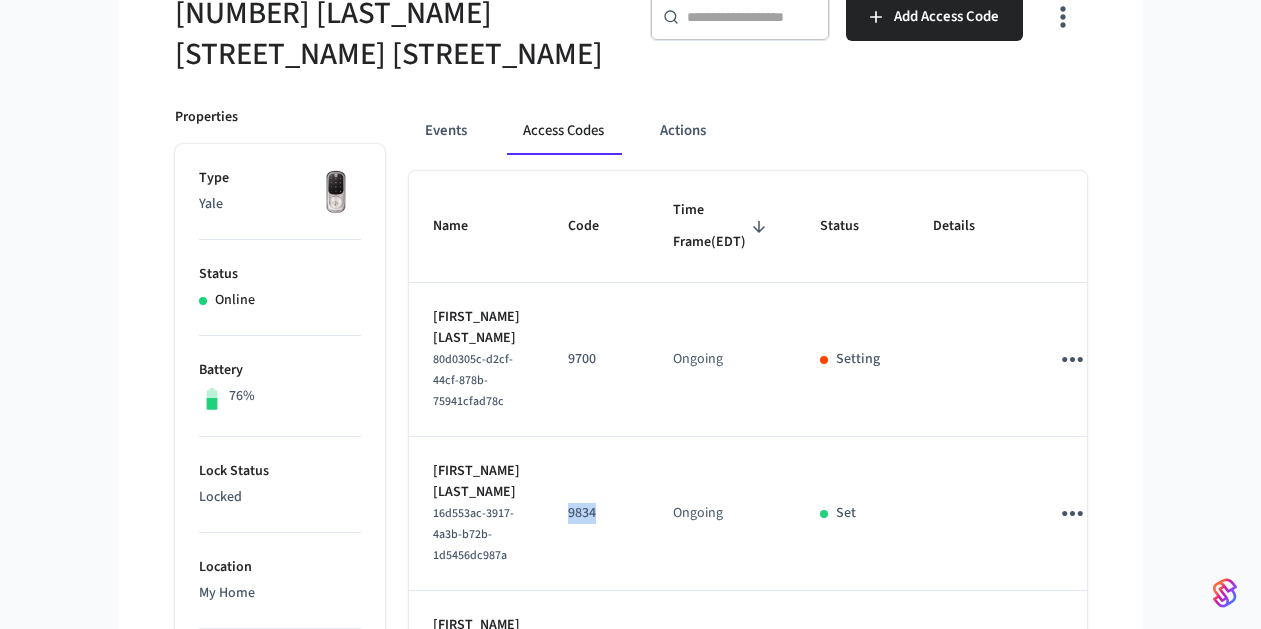 drag, startPoint x: 606, startPoint y: 559, endPoint x: 539, endPoint y: 476, distance: 106.66771 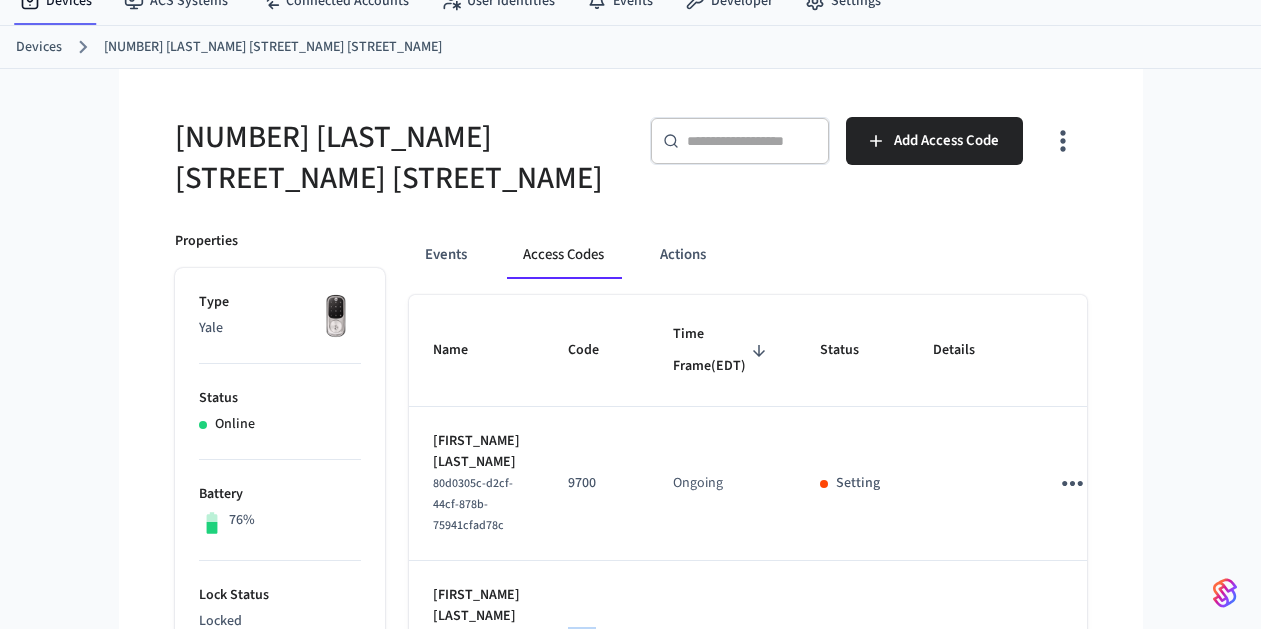 scroll, scrollTop: 59, scrollLeft: 0, axis: vertical 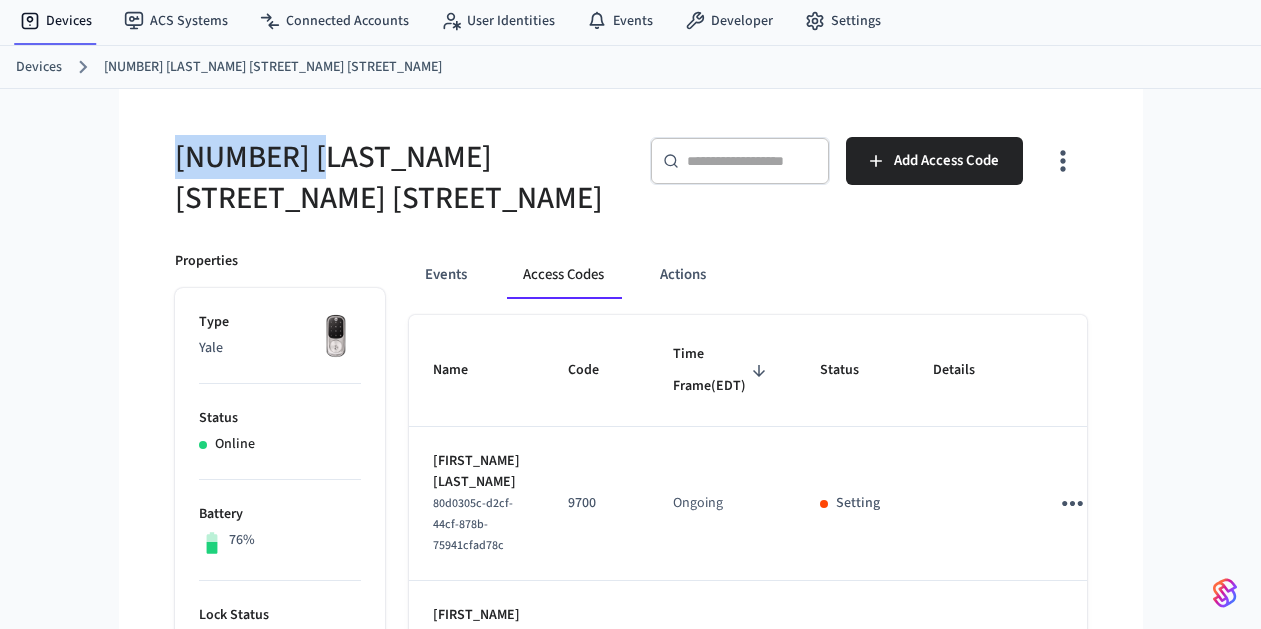 drag, startPoint x: 330, startPoint y: 162, endPoint x: 167, endPoint y: 152, distance: 163.30646 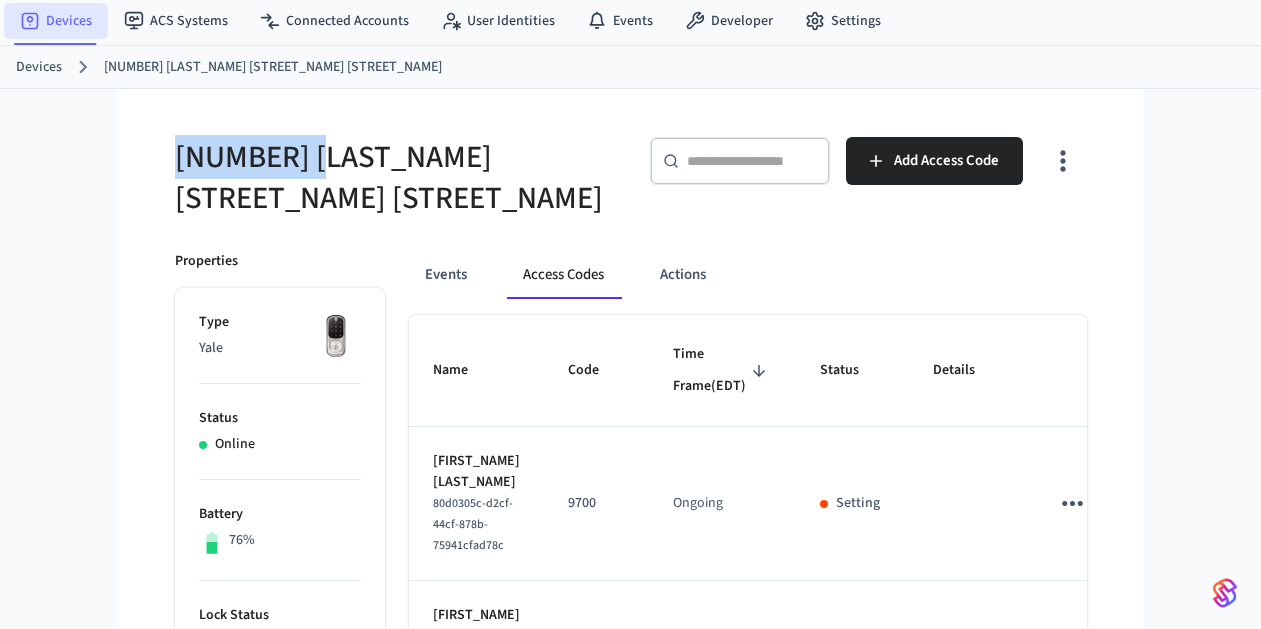 drag, startPoint x: 56, startPoint y: 22, endPoint x: 855, endPoint y: 149, distance: 809.0303 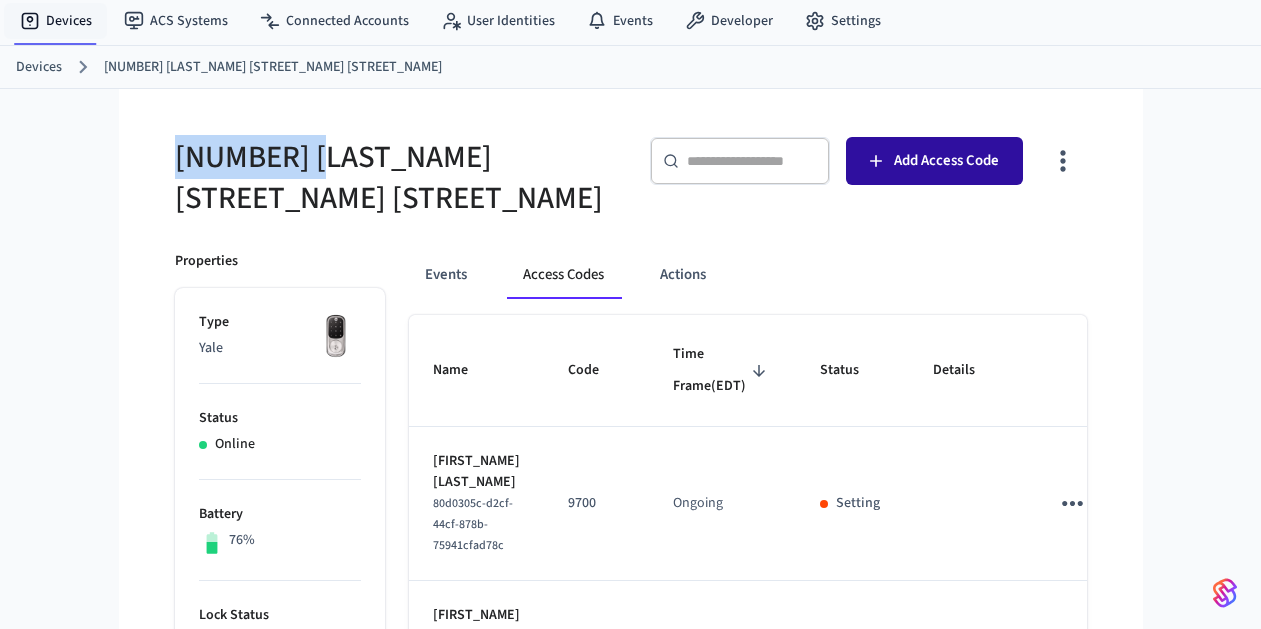 click on "Devices" at bounding box center (56, 21) 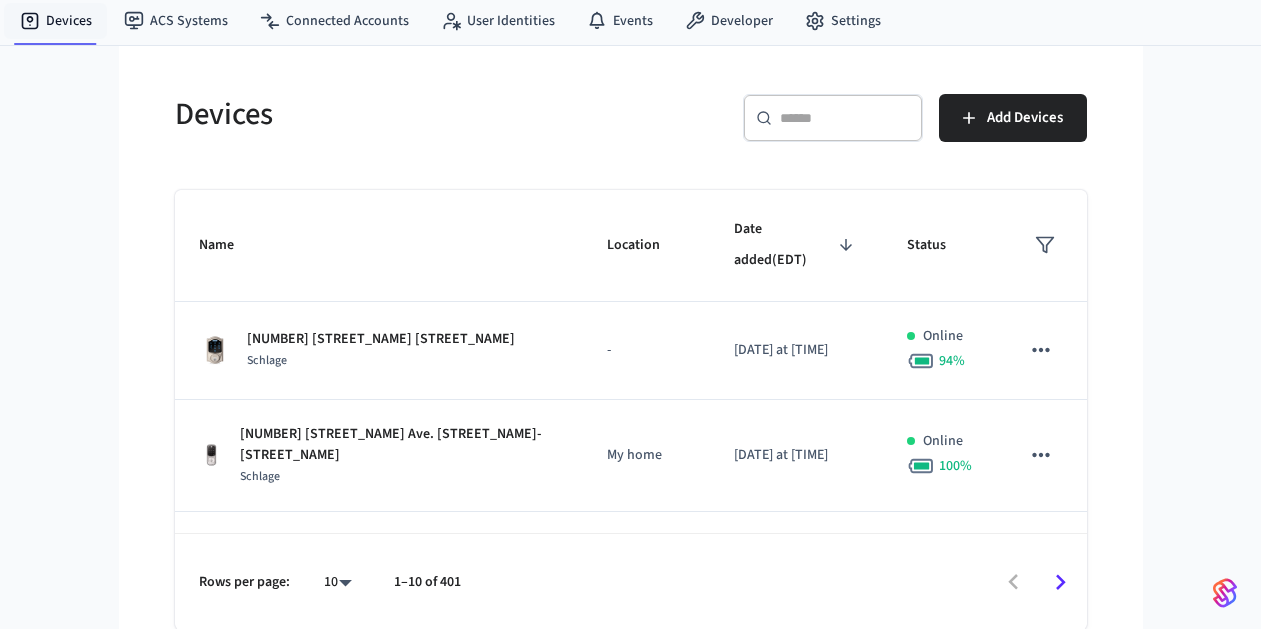 scroll, scrollTop: 0, scrollLeft: 0, axis: both 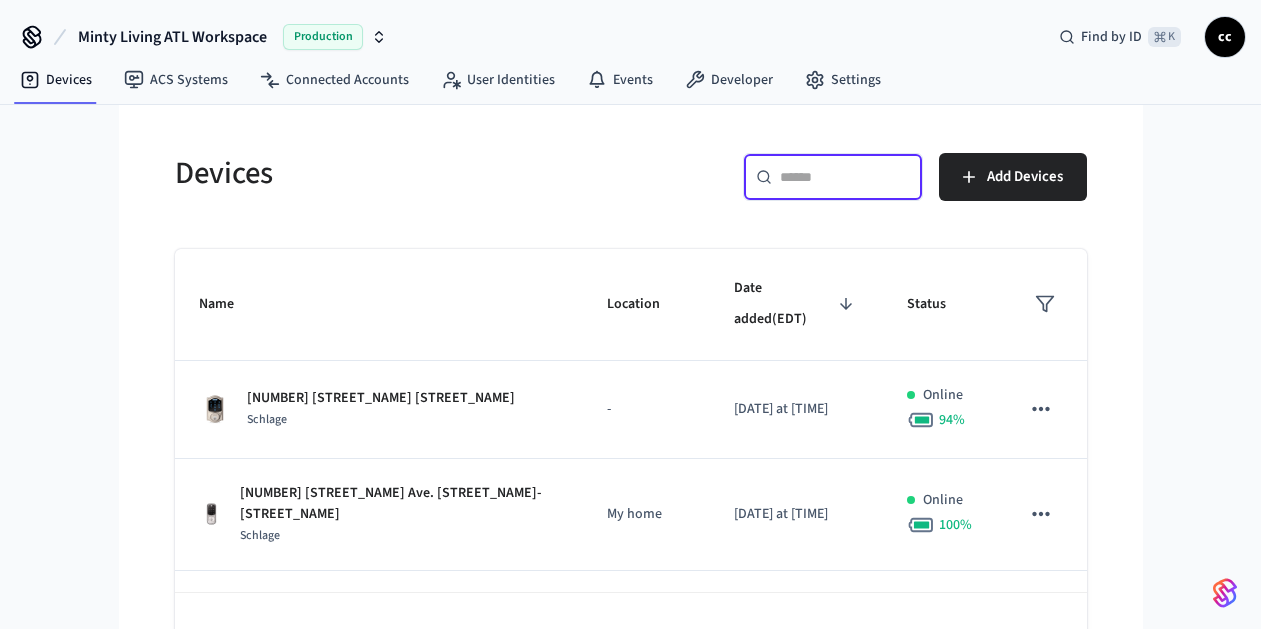 click at bounding box center [845, 177] 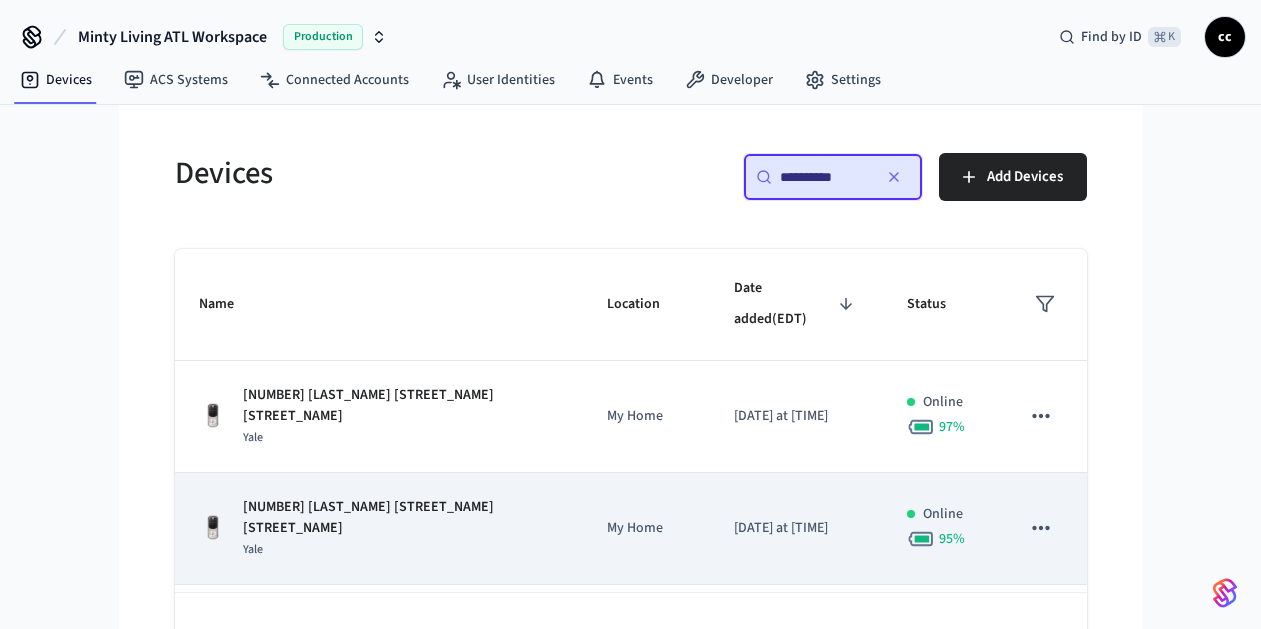 type on "**********" 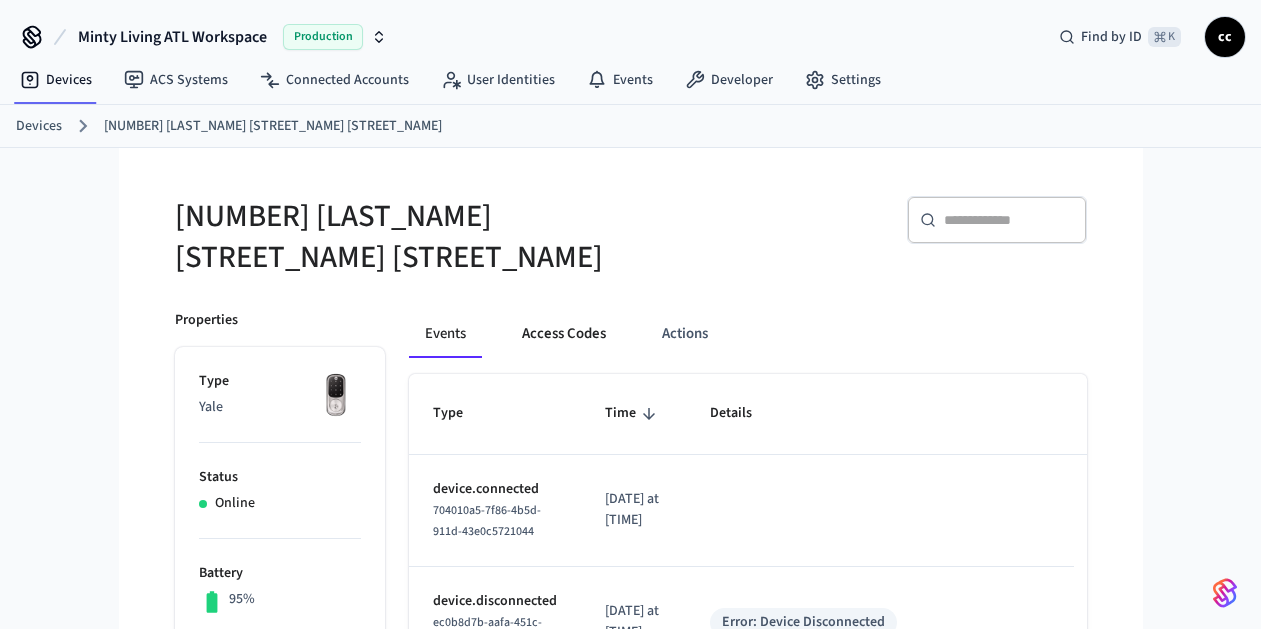 click on "Access Codes" at bounding box center [564, 334] 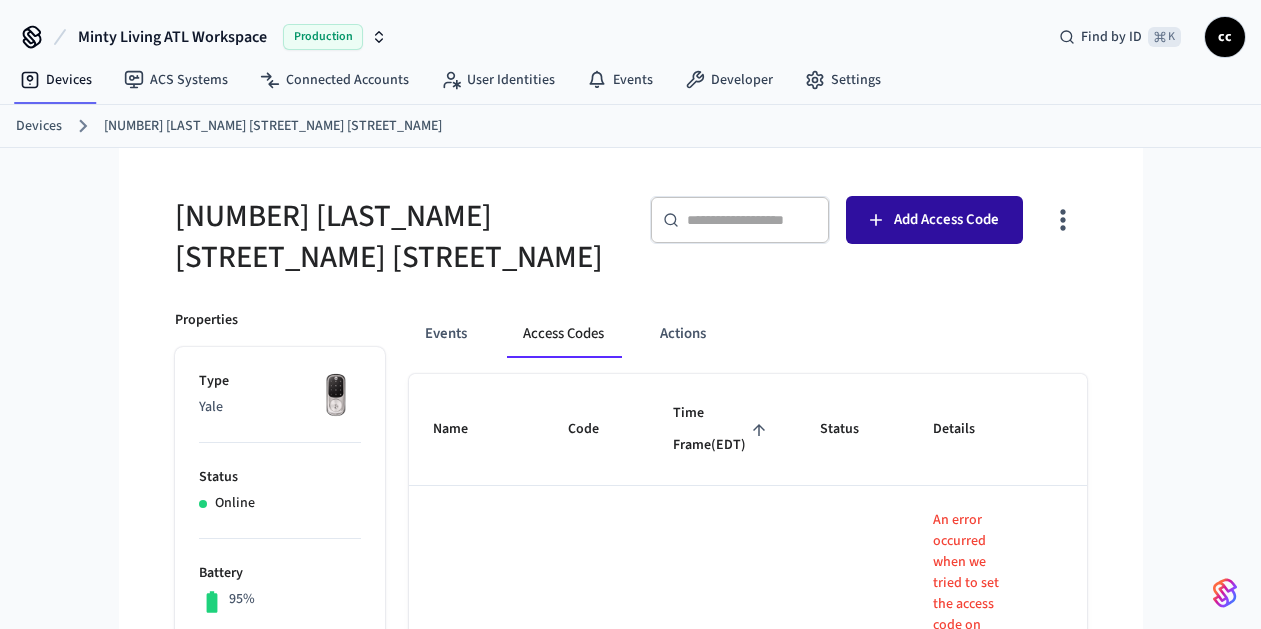 click on "Add Access Code" at bounding box center [934, 220] 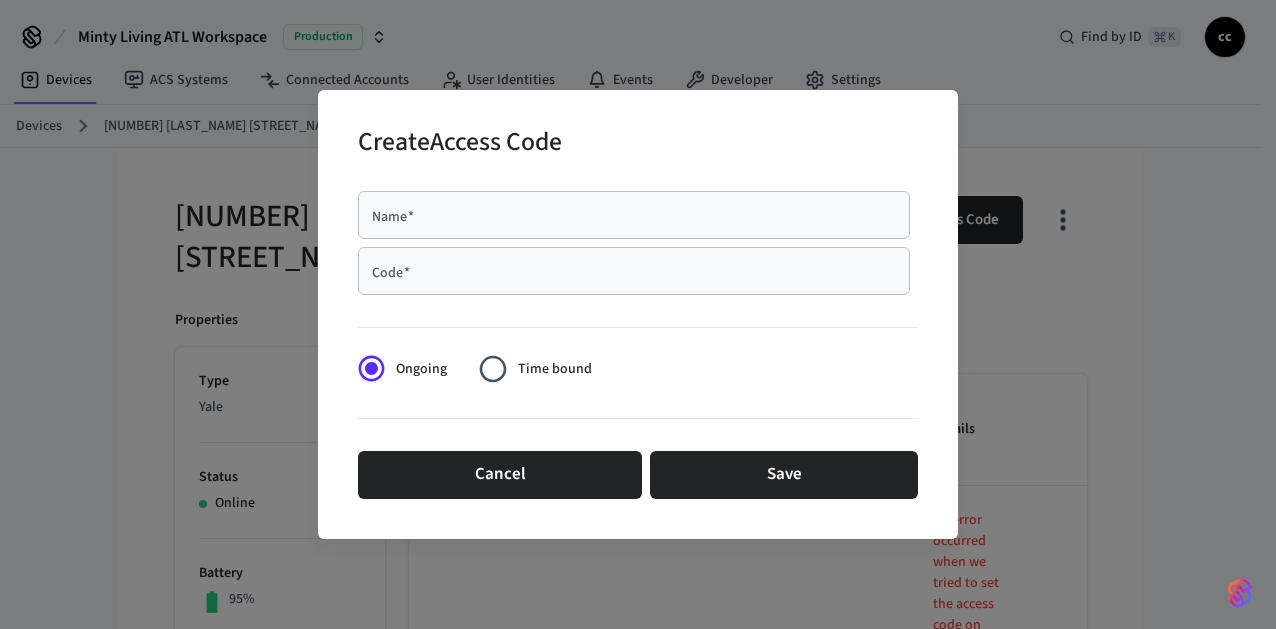 click on "Name   *" at bounding box center (634, 215) 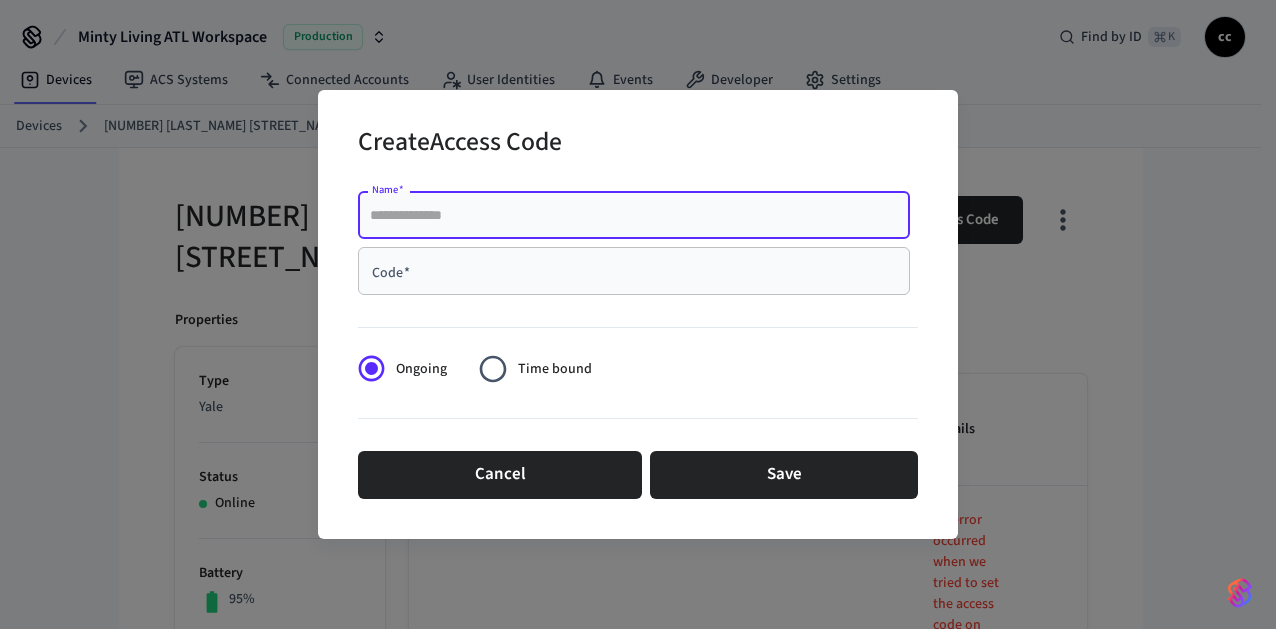 paste on "**********" 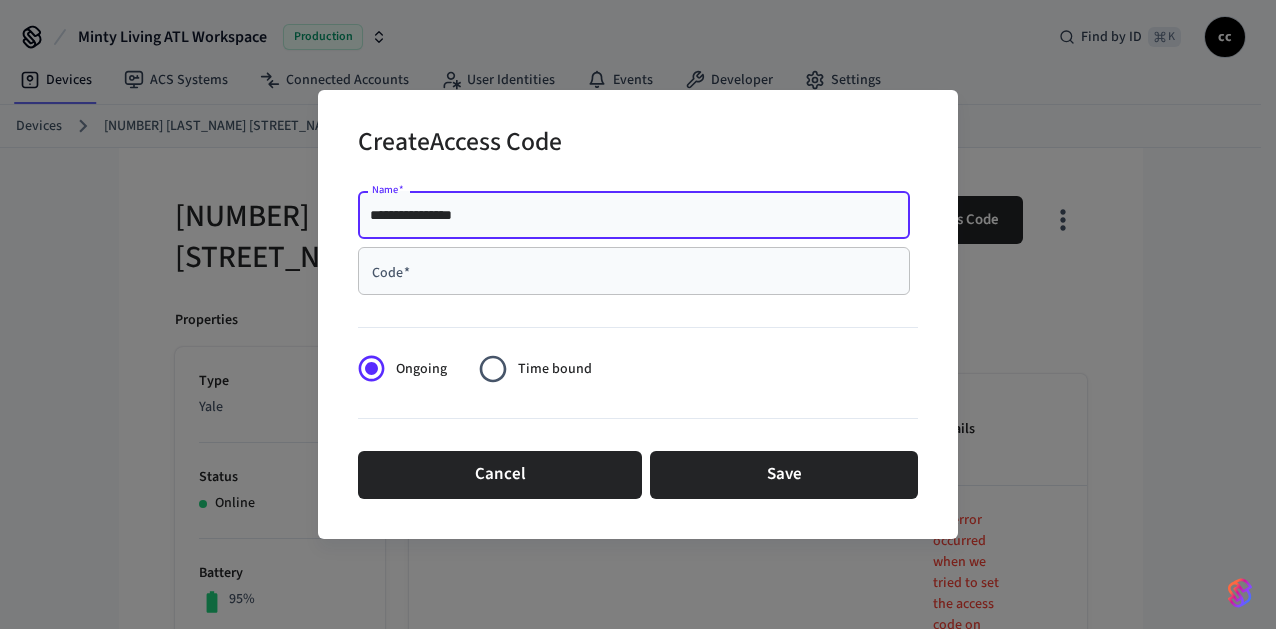 type on "**********" 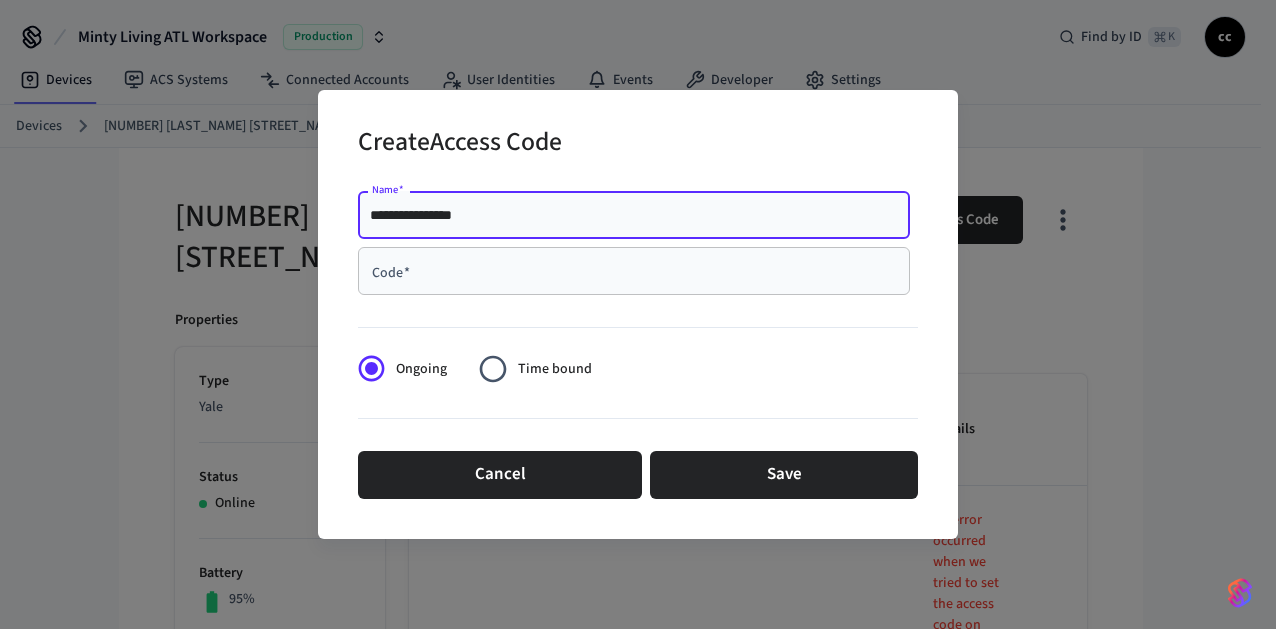 click on "Code   *" at bounding box center (634, 271) 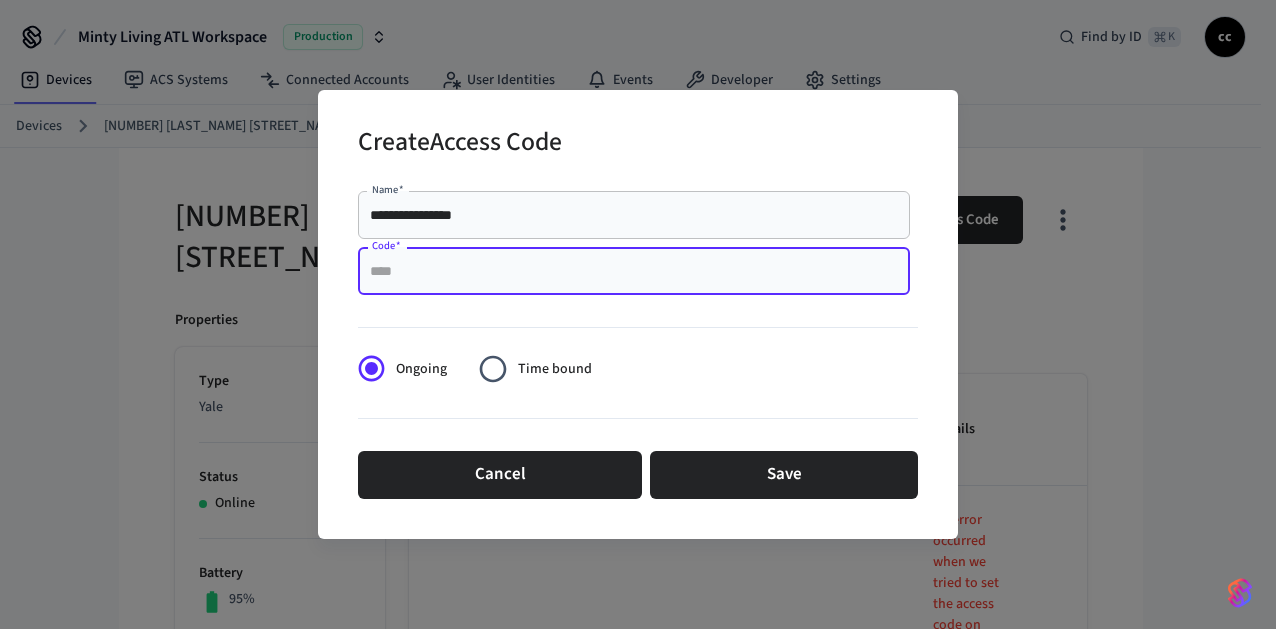 paste on "****" 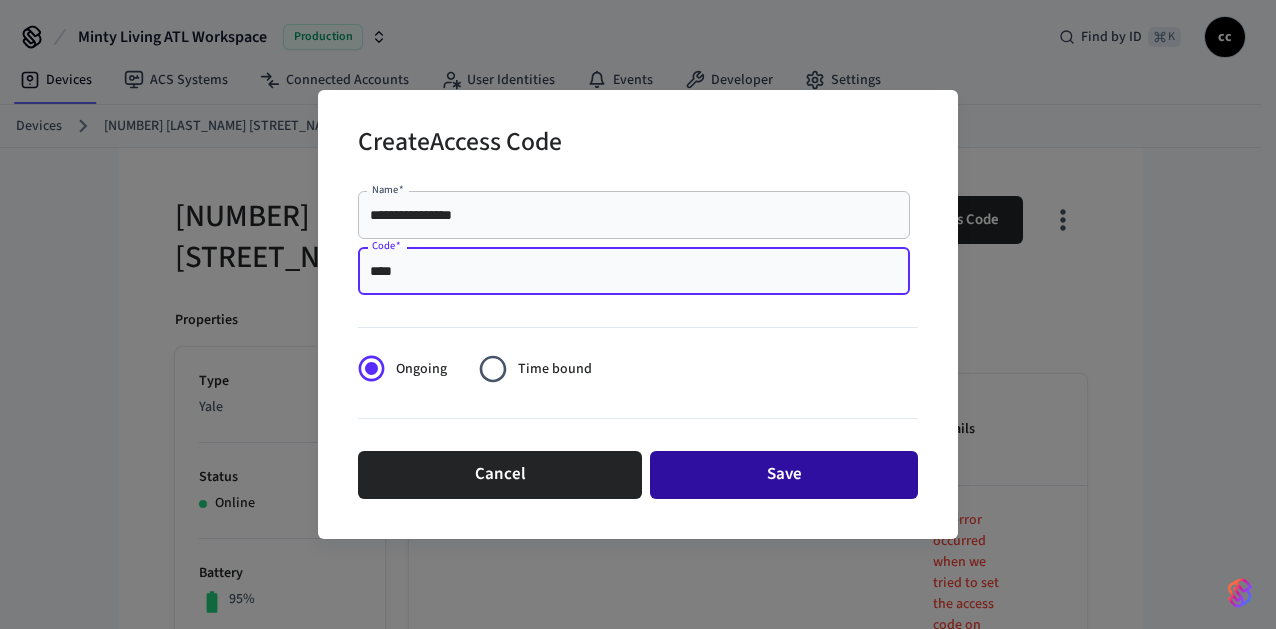 type on "****" 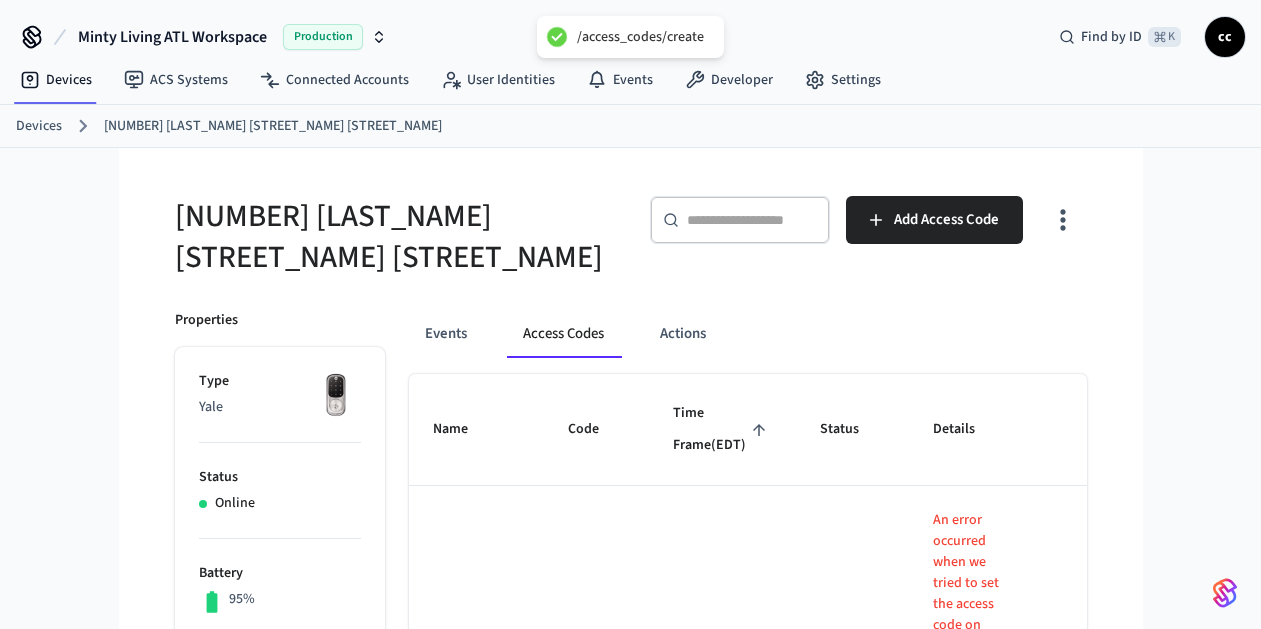 click on "[NUMBER] [LAST_NAME] [STREET_NAME] [STREET_NAME]" at bounding box center (397, 237) 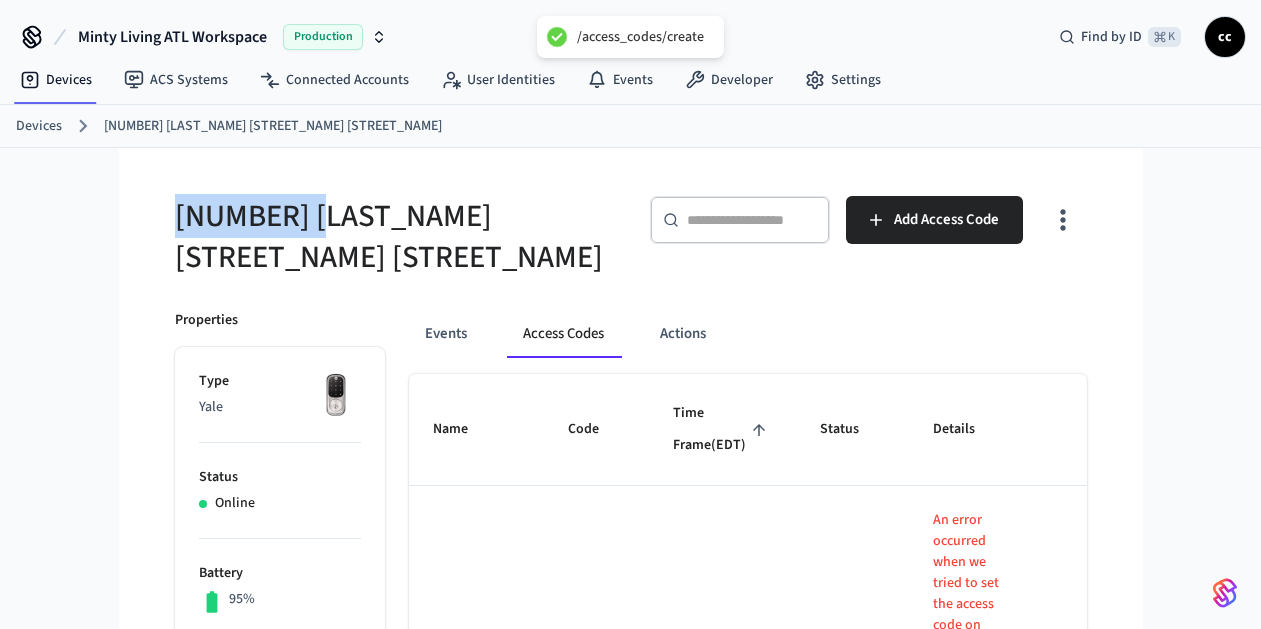 drag, startPoint x: 317, startPoint y: 222, endPoint x: 109, endPoint y: 127, distance: 228.66788 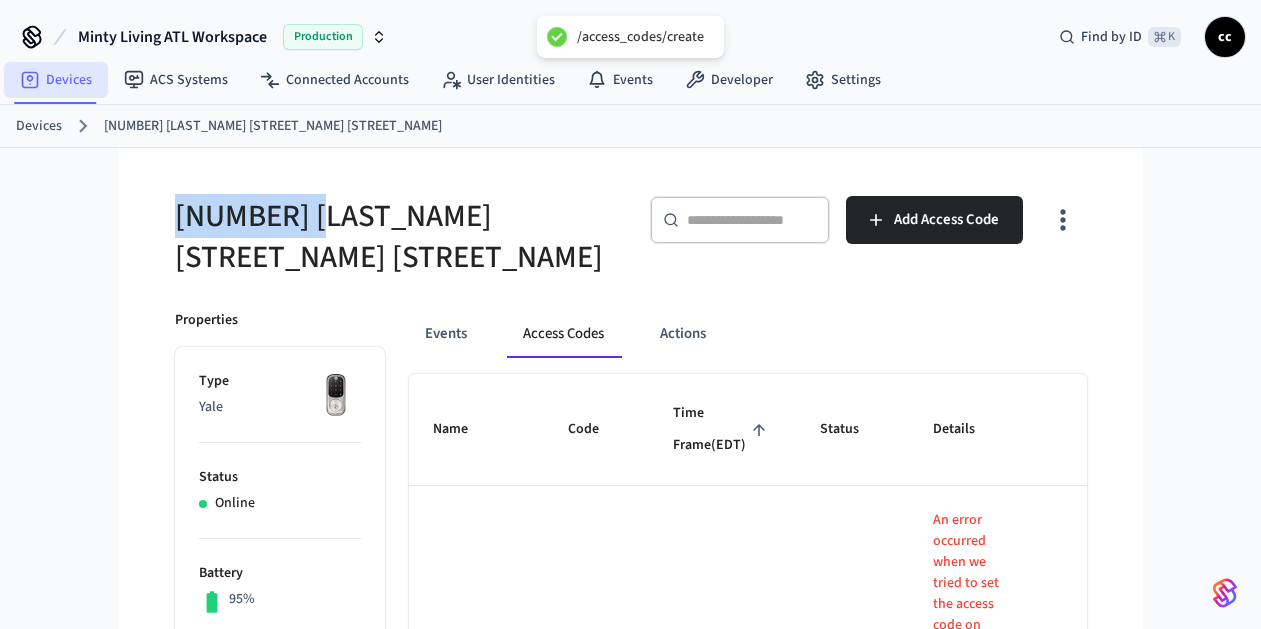 click on "Devices" at bounding box center [56, 80] 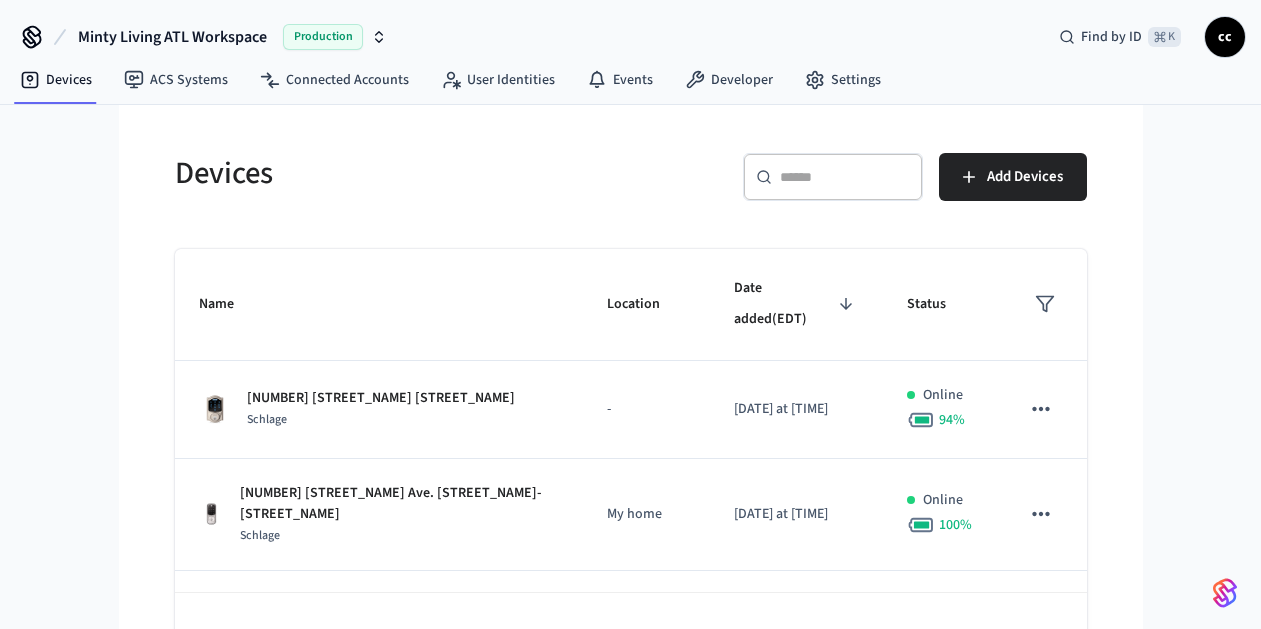 click on "​ ​" at bounding box center [833, 177] 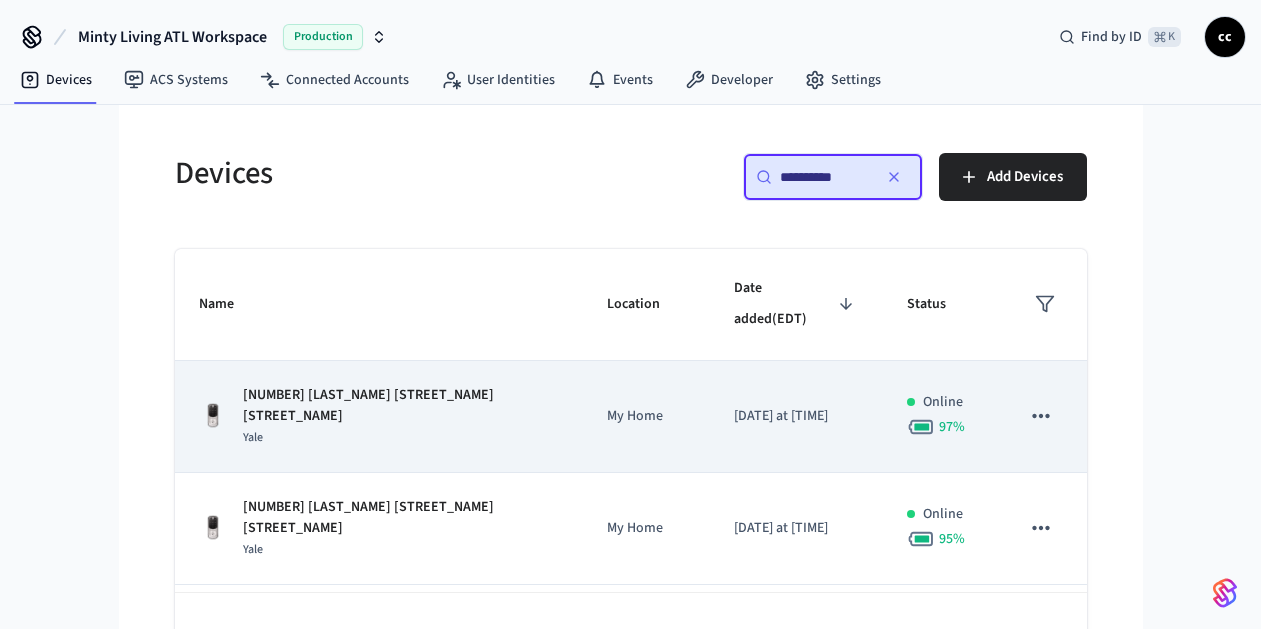 type on "**********" 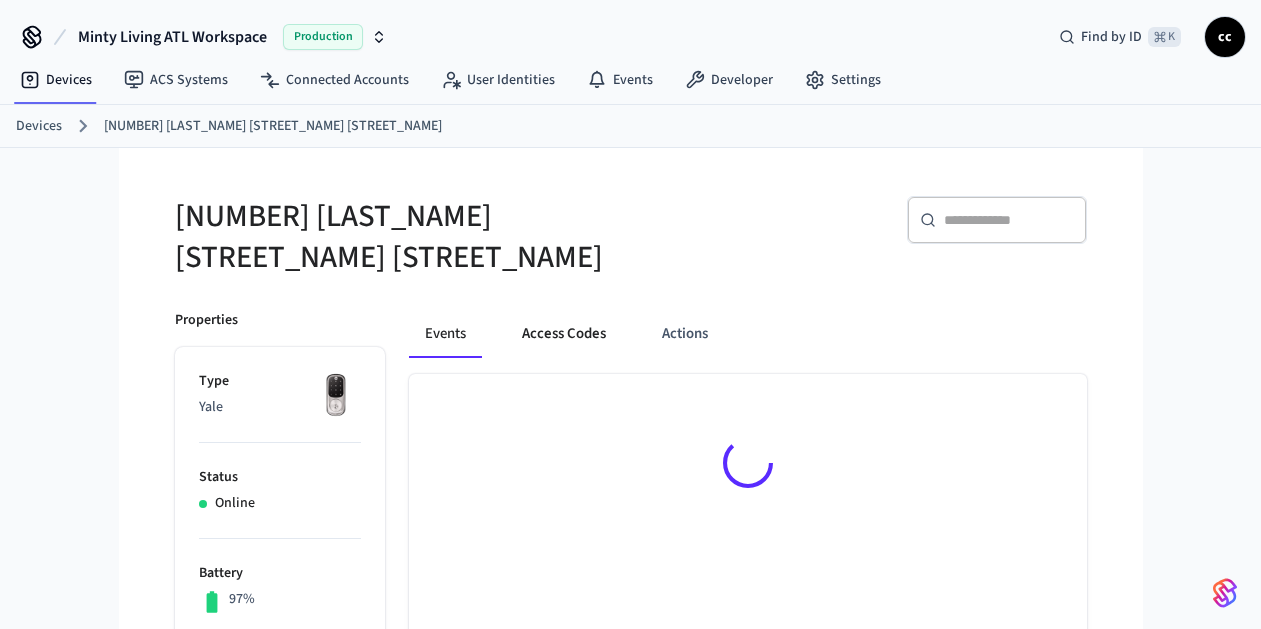 click on "Access Codes" at bounding box center [564, 334] 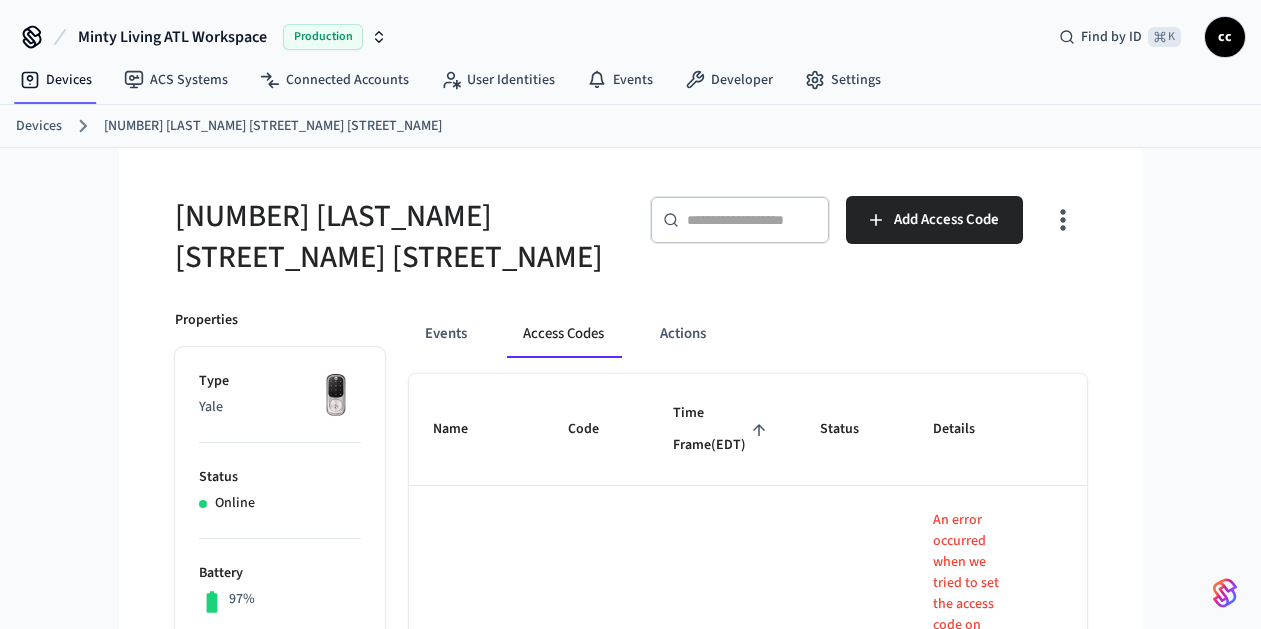 drag, startPoint x: 670, startPoint y: 430, endPoint x: 956, endPoint y: 442, distance: 286.25165 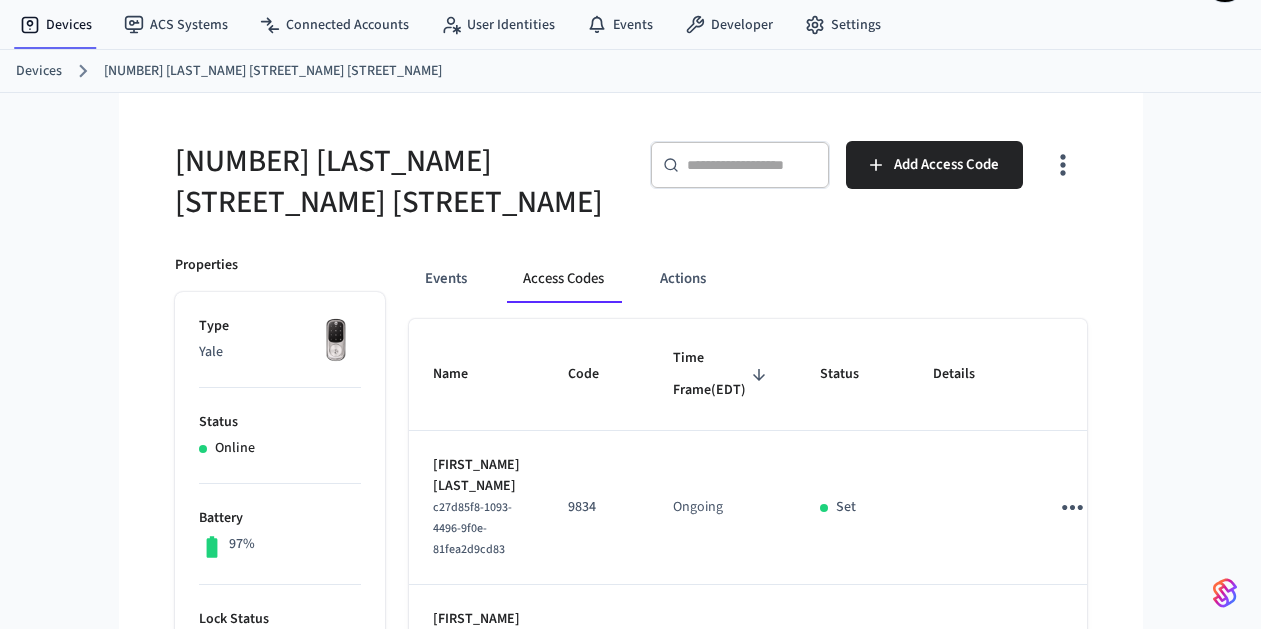 scroll, scrollTop: 147, scrollLeft: 0, axis: vertical 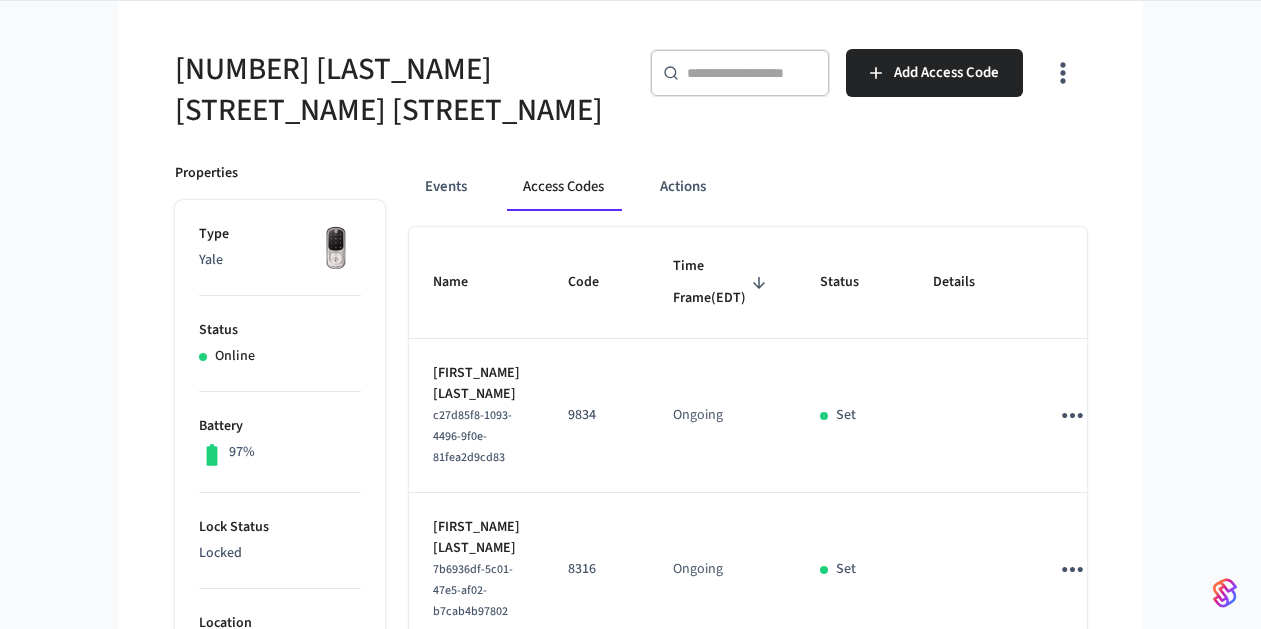 click on "[NUMBER] [LAST_NAME] [STREET_NAME] [STREET_NAME] ​ ​ Add Access Code Properties Type Yale Status Online Battery [PERCENT]% Lock Status Locked Location My Home Capabilities access_code lock can remotely lock can remotely unlock can program online access codes ID [UUID] Paired on ([TIMEZONE]) [DATE] at [TIME] Connected account [UUID] Custom Metadata Events Access Codes Actions Name Code Time Frame ([TIMEZONE]) Status Details [FIRST_NAME] [LAST_NAME] [UUID] [NUMBER] Ongoing Set [FIRST_NAME] [LAST_NAME] [UUID] [NUMBER] Ongoing Set [FIRST_NAME] [LAST_NAME] [UUID] [NUMBER] Ongoing Setting An error occurred when we tried to set the access code on the device. We will continue to try and set the code on the device in case the error was temporary. Rows per page: 10 ** 1–3 of 3" at bounding box center [631, 673] 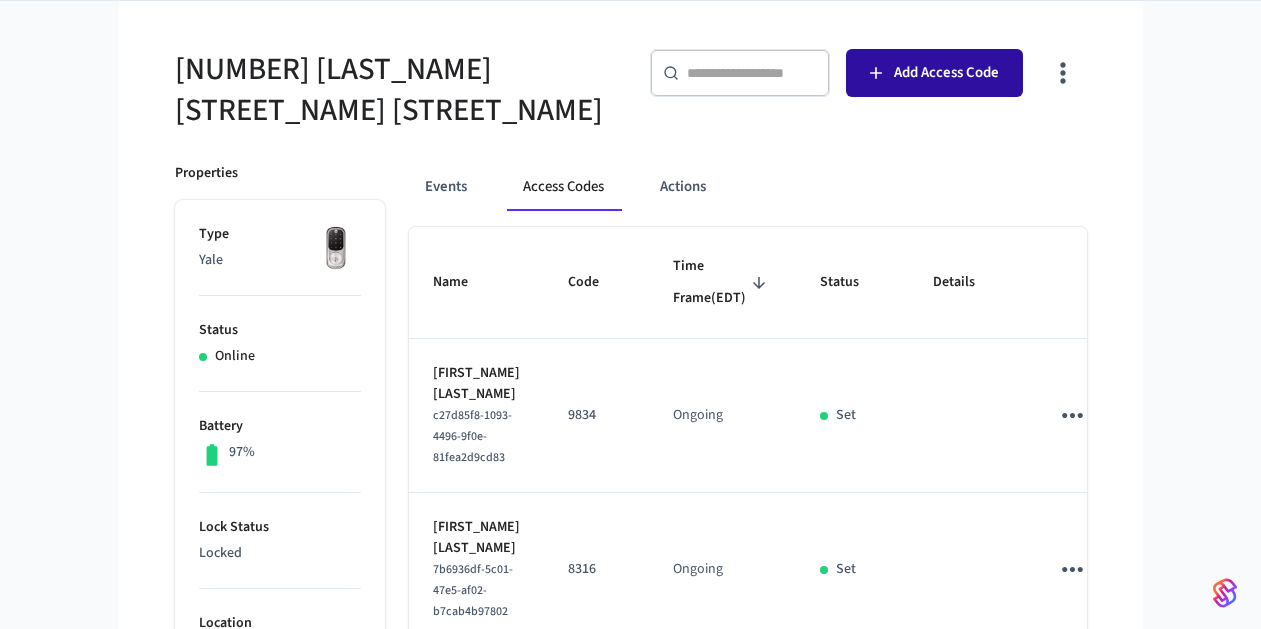 click on "Add Access Code" at bounding box center (934, 73) 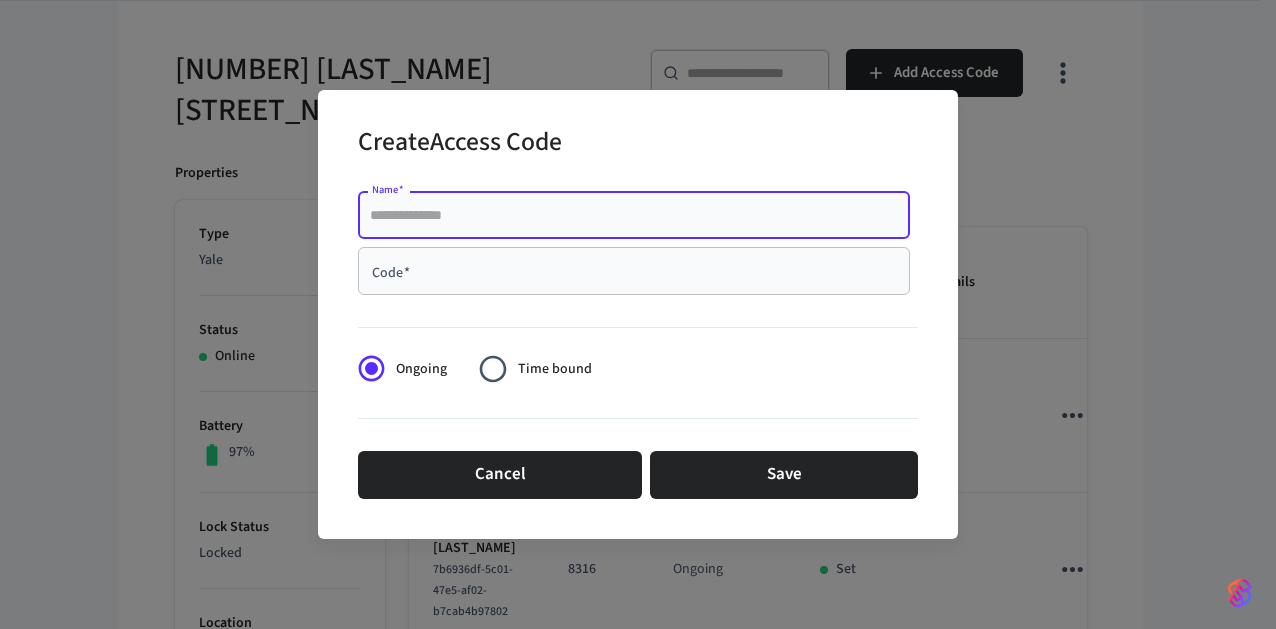 click on "Name   *" at bounding box center (634, 215) 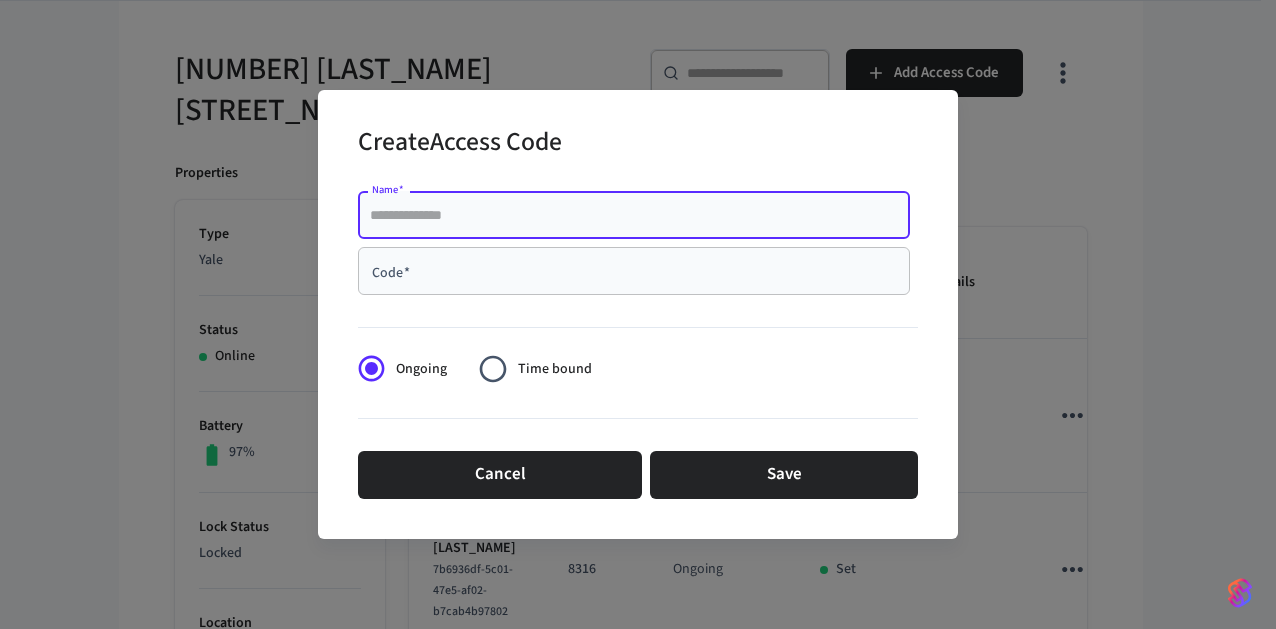 paste on "**********" 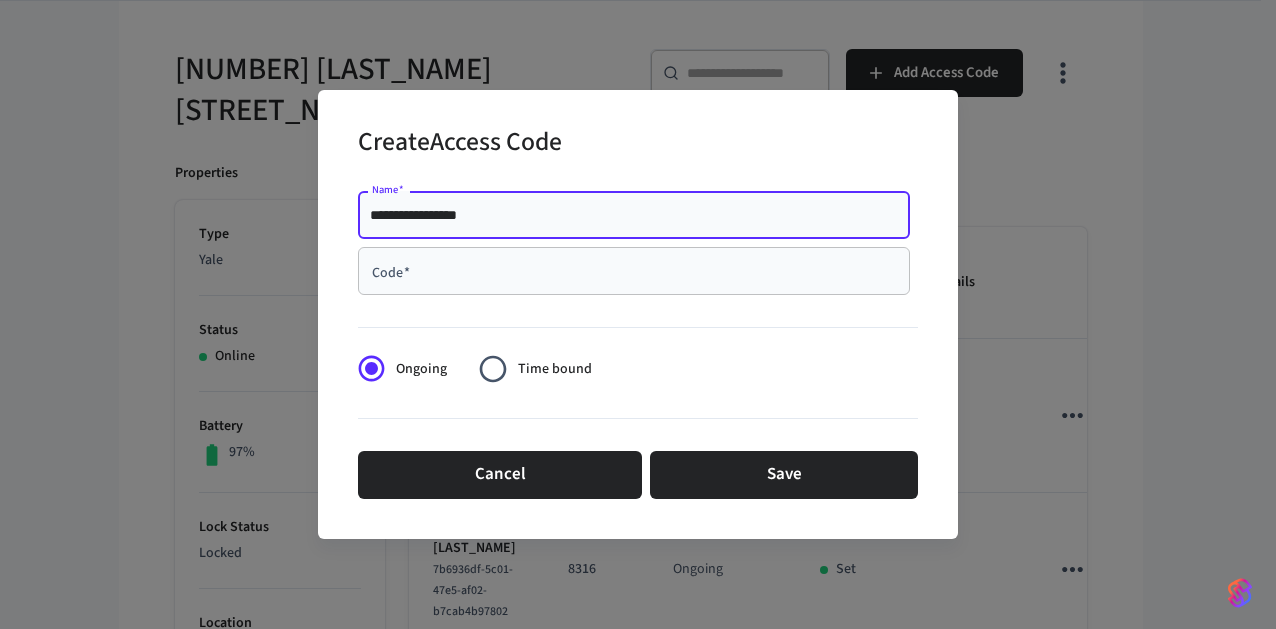 type on "**********" 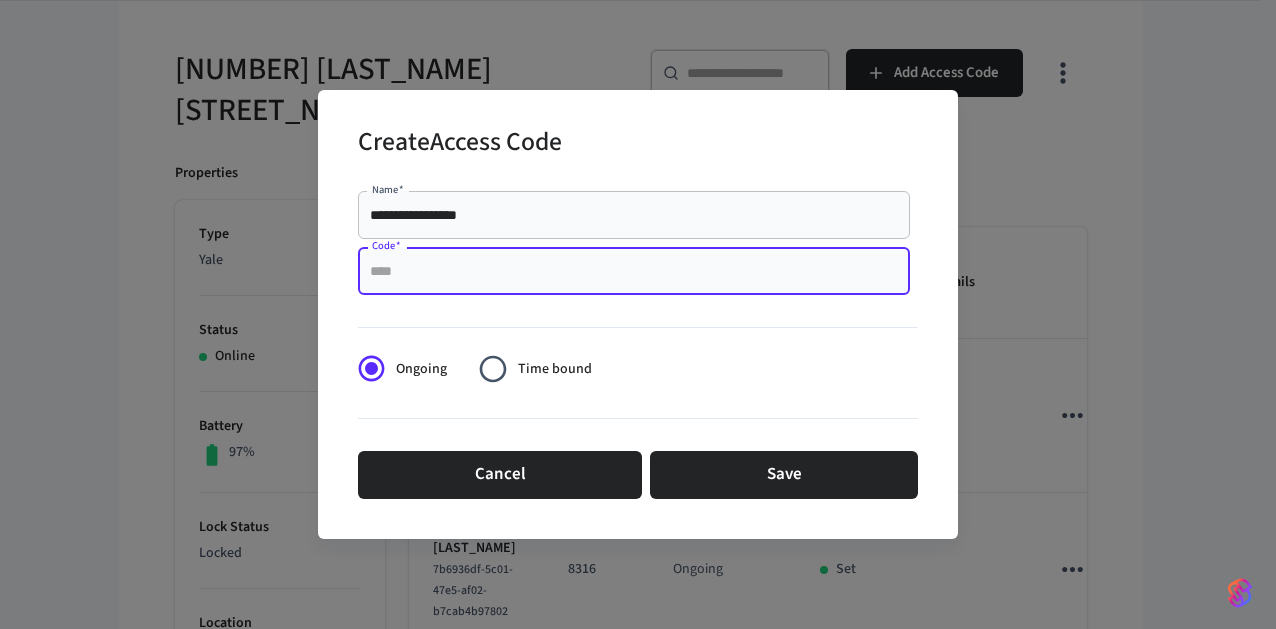 click on "Code   *" at bounding box center [634, 271] 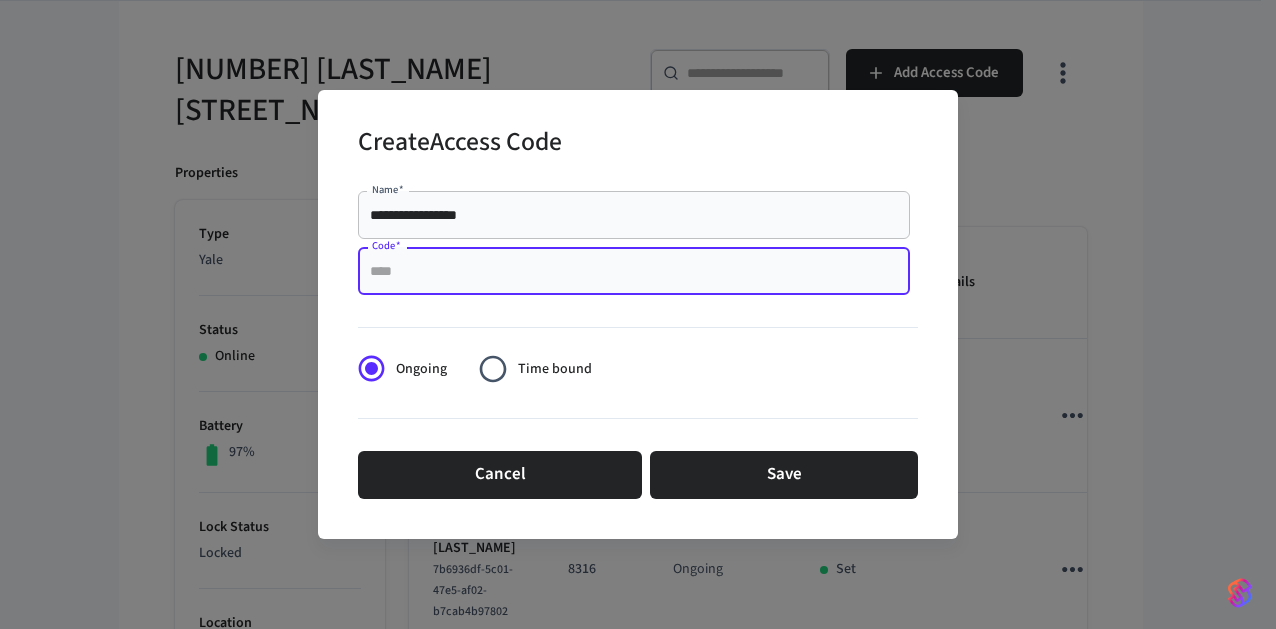click on "Code   *" at bounding box center (634, 271) 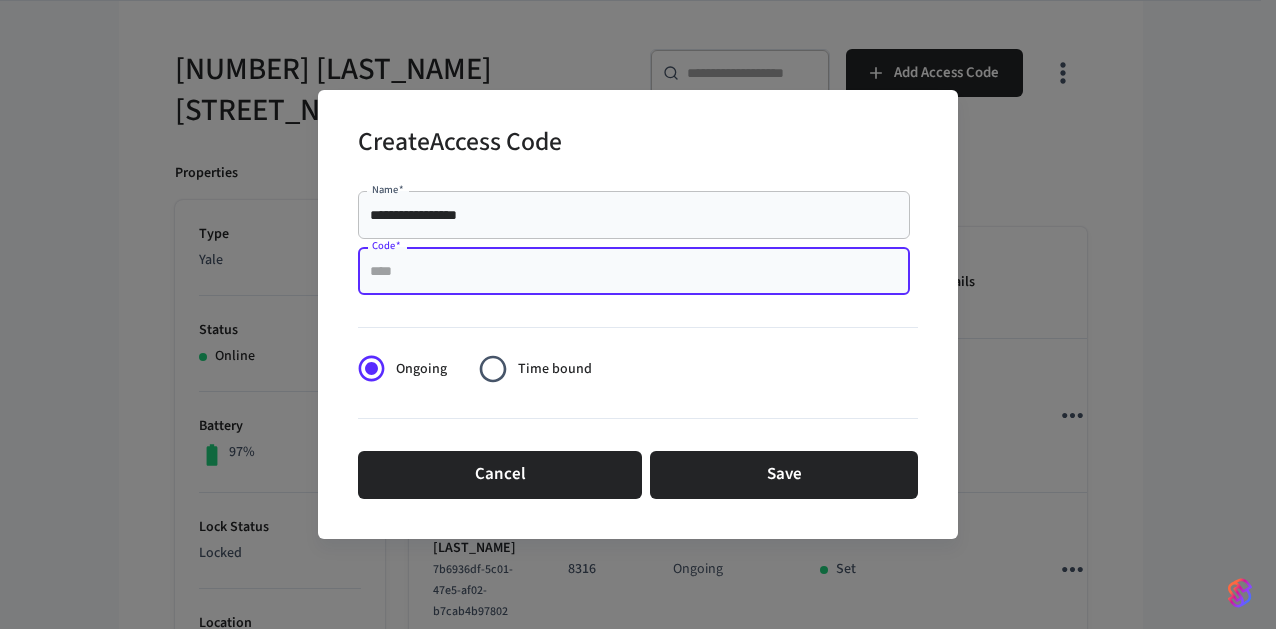 paste on "****" 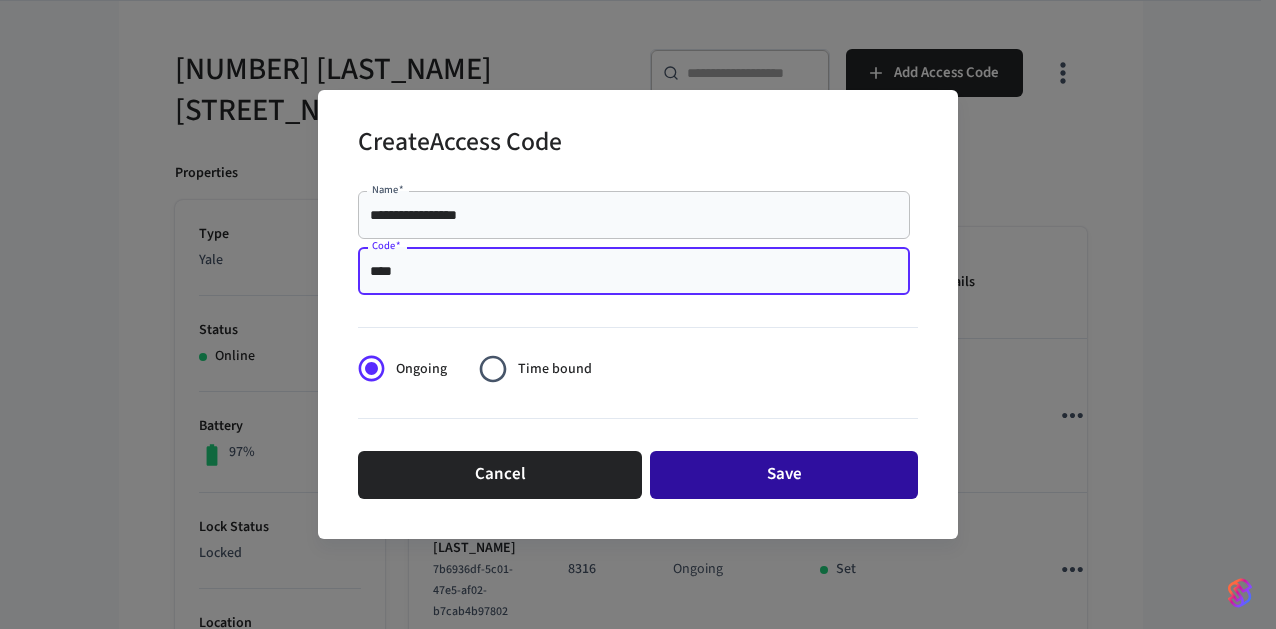 type on "****" 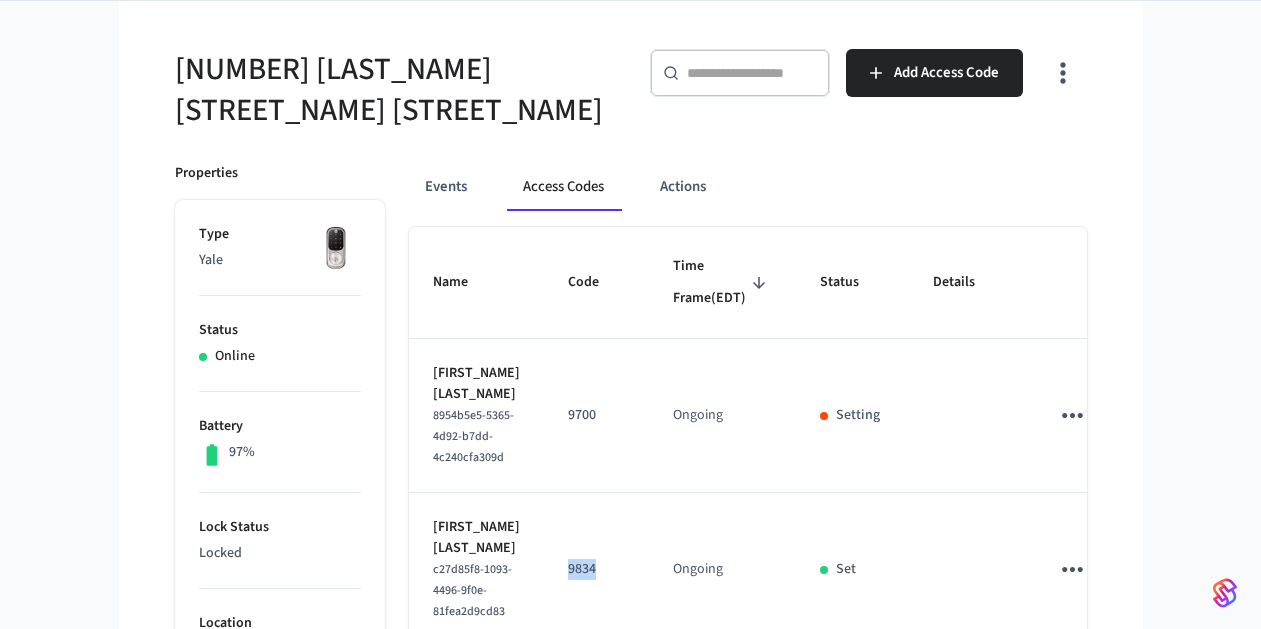 drag, startPoint x: 597, startPoint y: 616, endPoint x: 552, endPoint y: 615, distance: 45.01111 